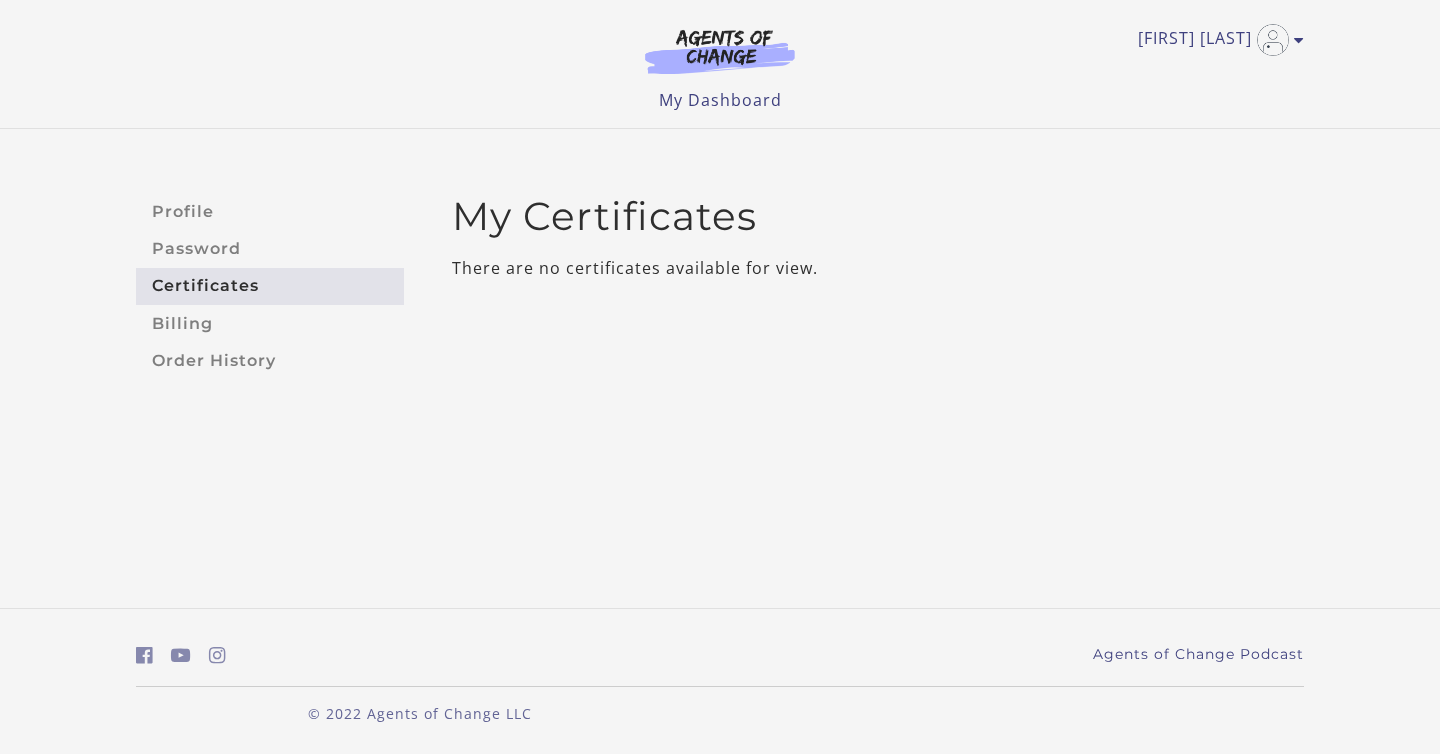 scroll, scrollTop: 0, scrollLeft: 0, axis: both 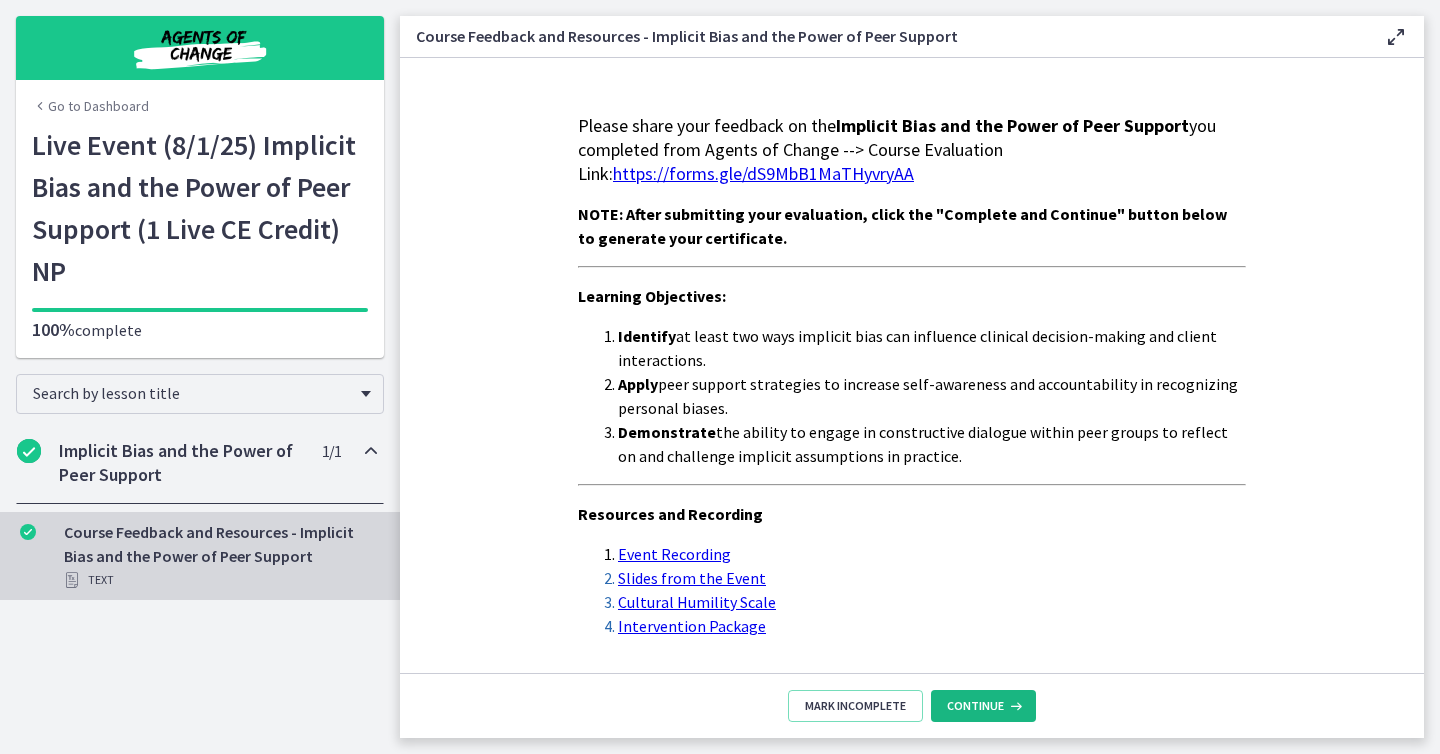 click on "Continue" at bounding box center (975, 706) 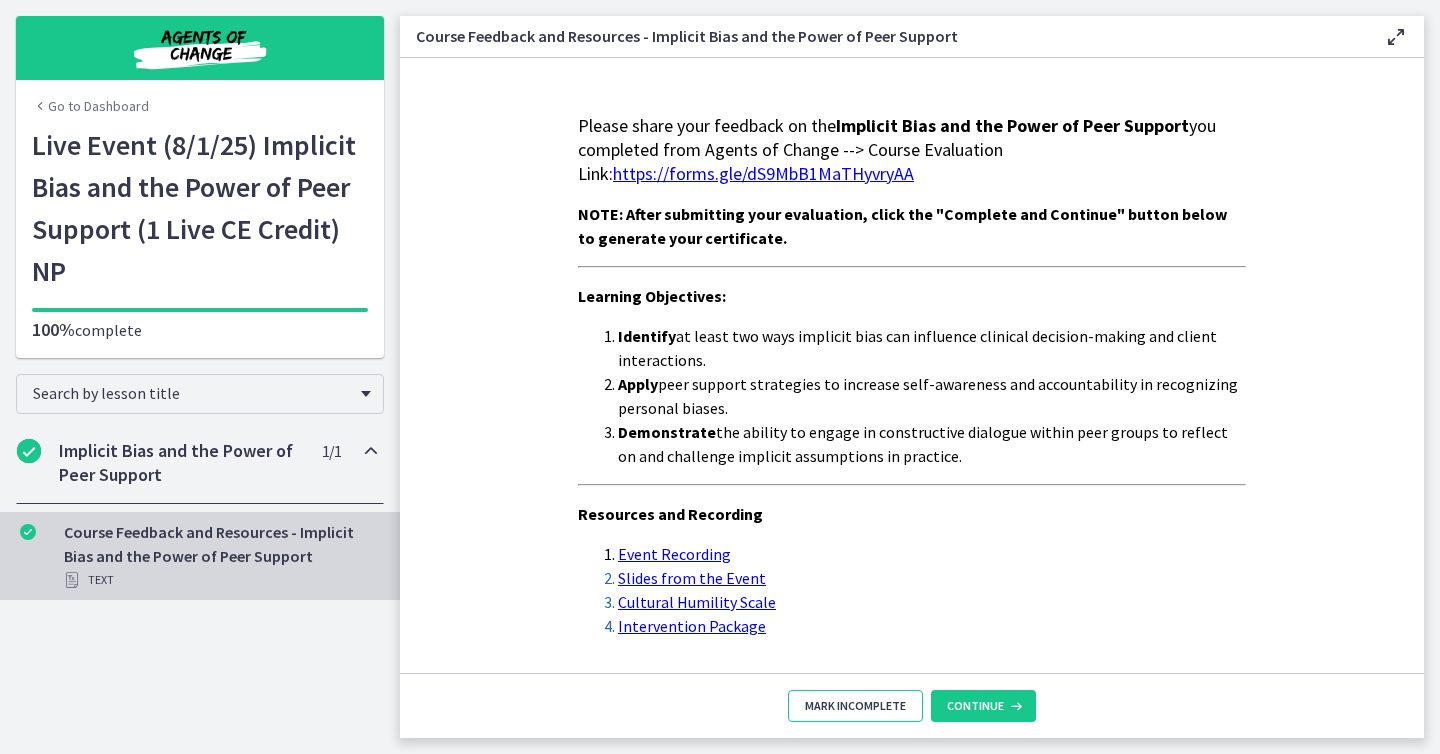 click on "Mark Incomplete" at bounding box center (855, 706) 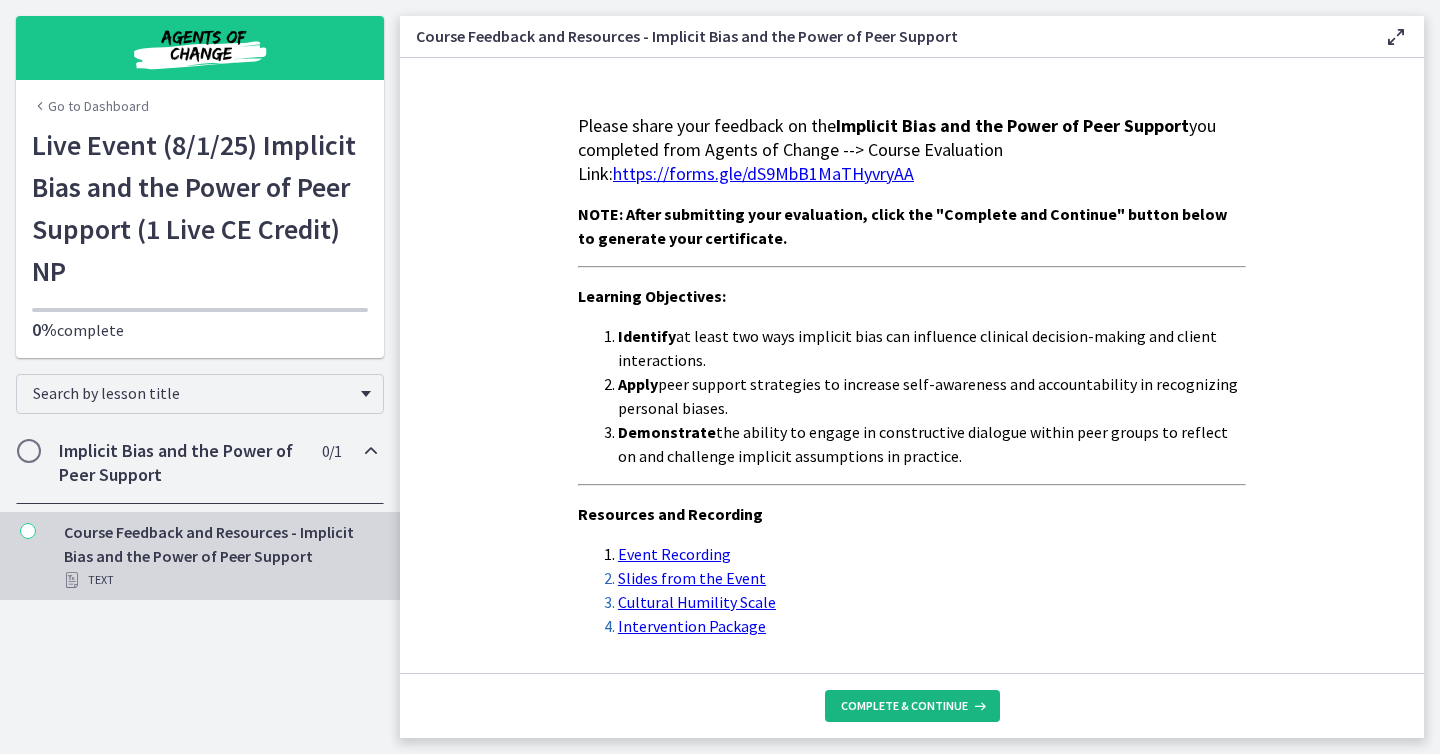 click on "Complete & continue" at bounding box center [904, 706] 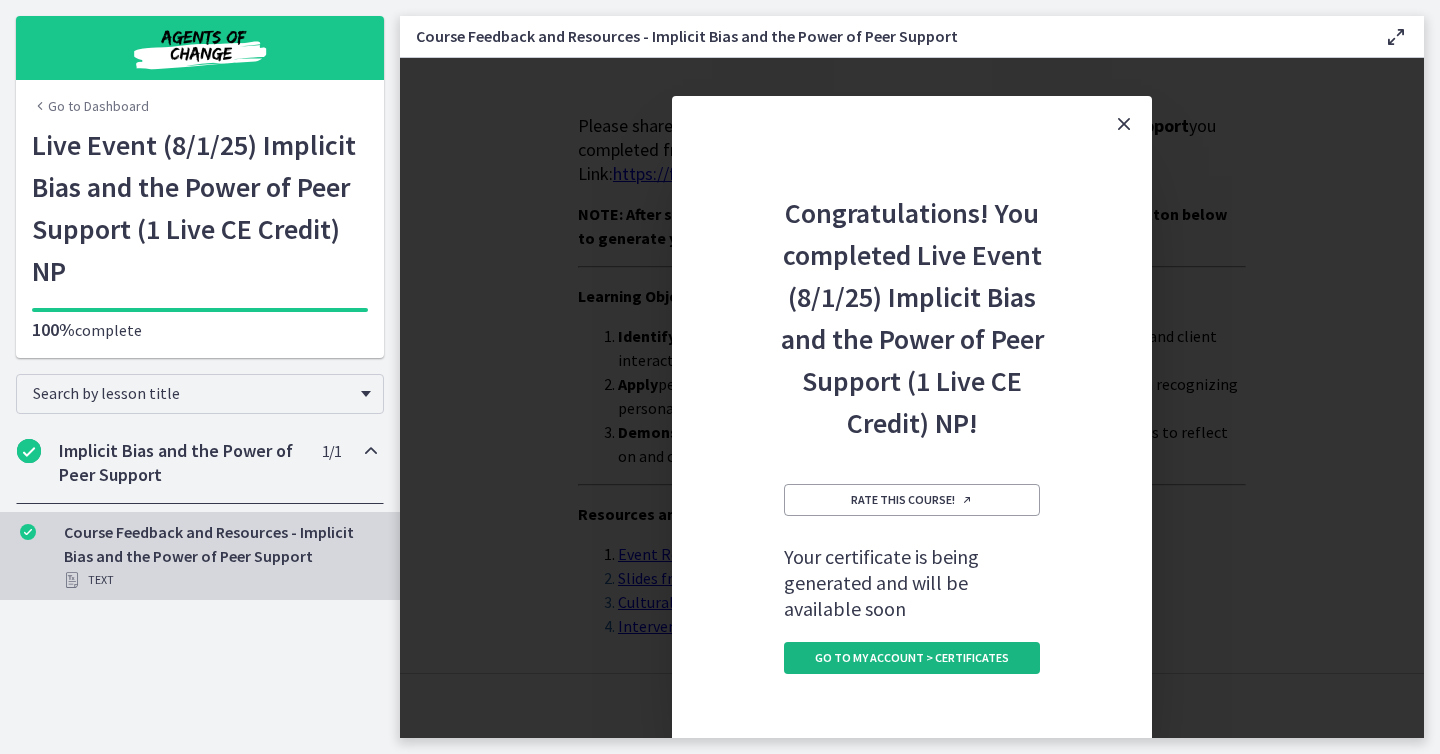 click on "Go to My Account > Certificates" at bounding box center [912, 658] 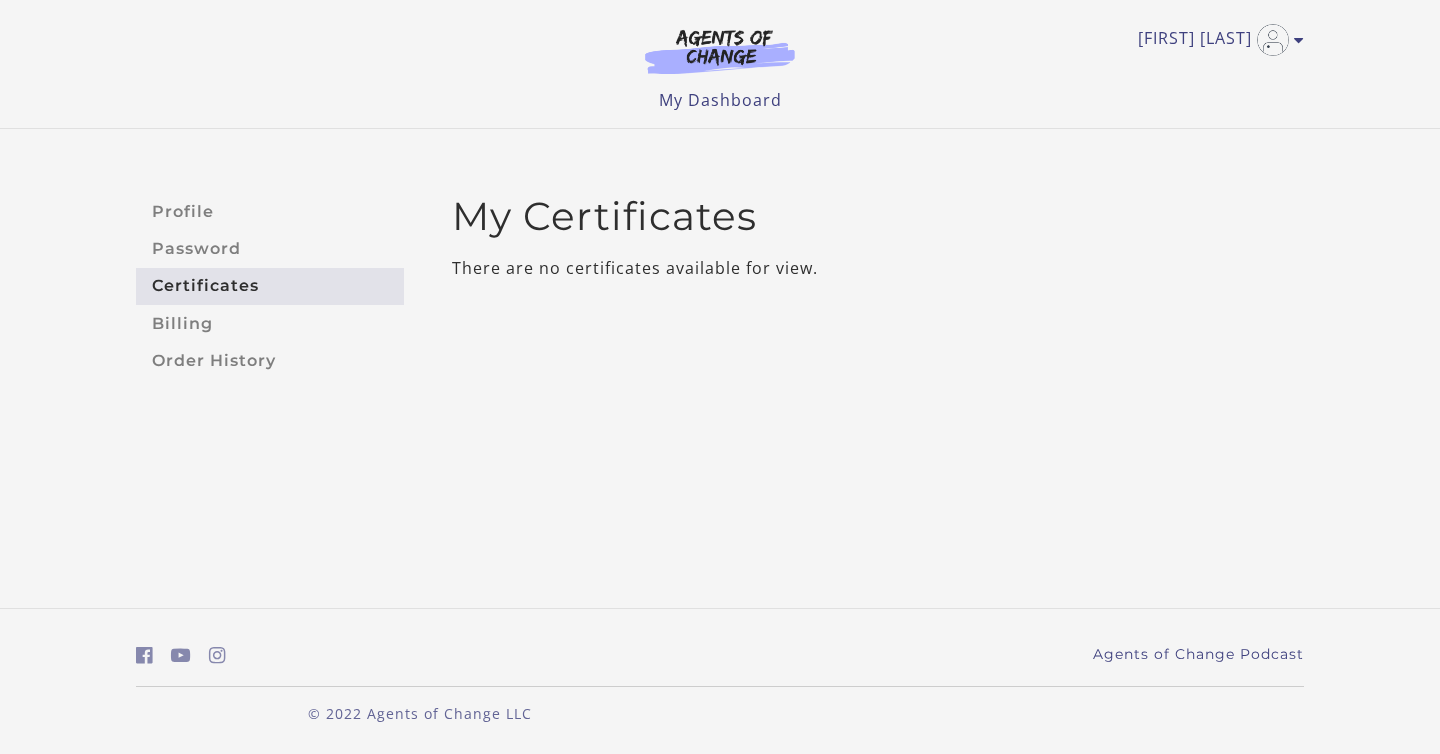 scroll, scrollTop: 0, scrollLeft: 0, axis: both 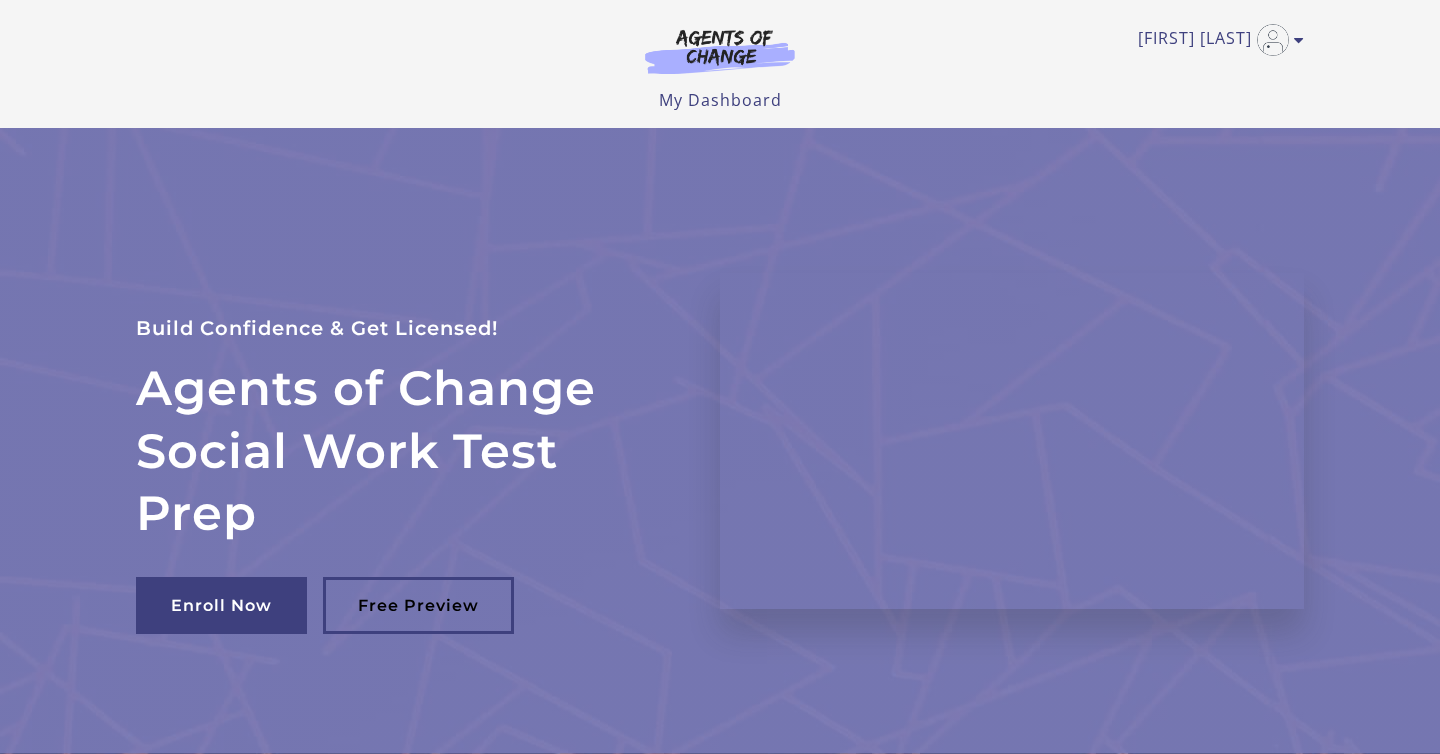 click on "[FIRST] [LAST]" at bounding box center [1216, 40] 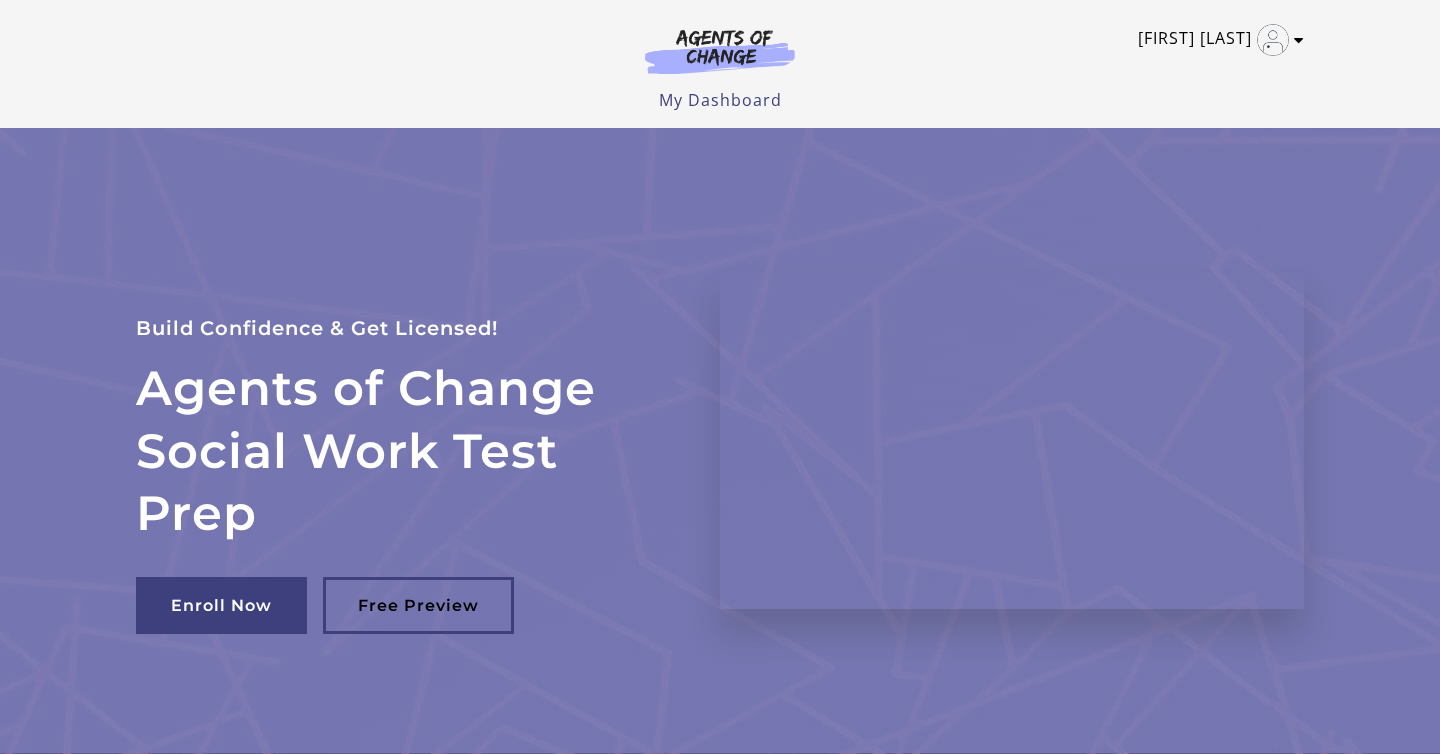 click on "[FIRST] [LAST]" at bounding box center (1216, 40) 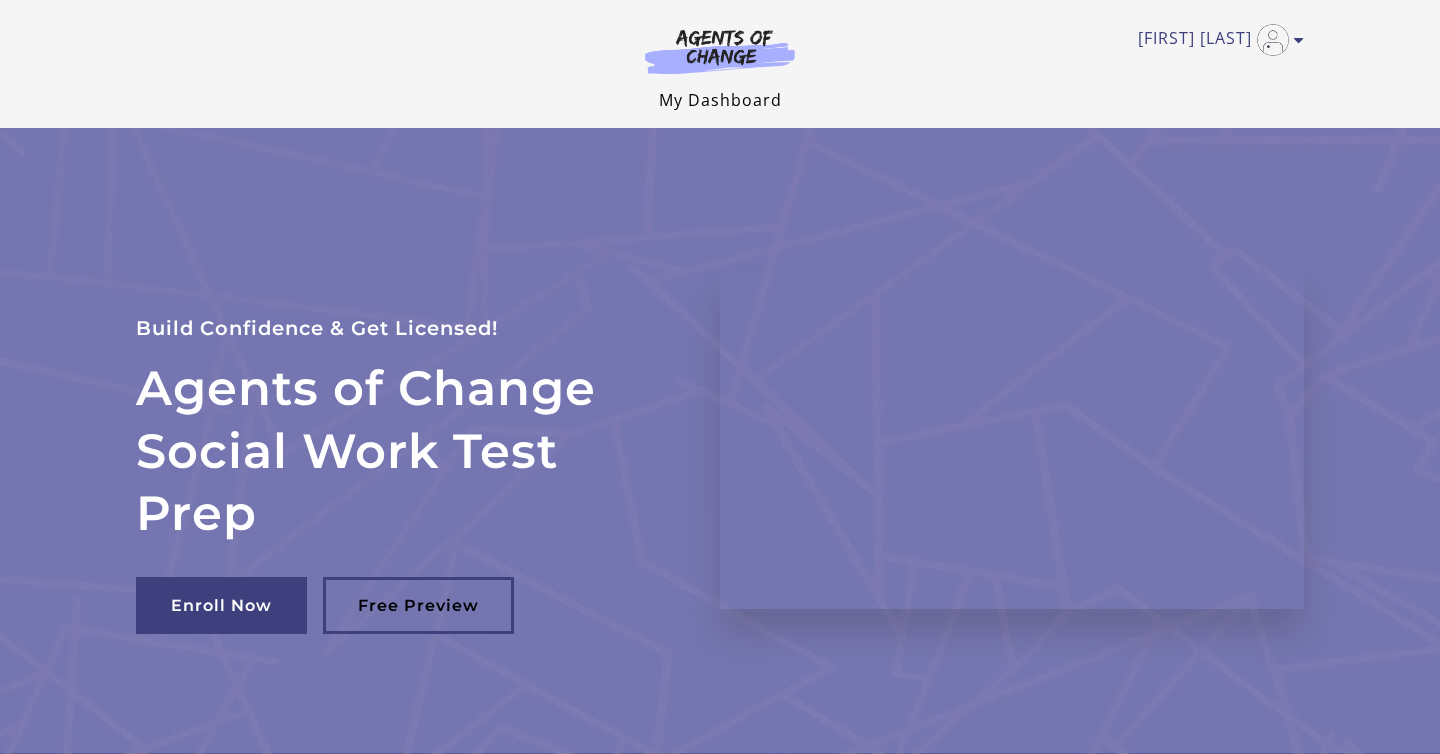 click on "My Dashboard" at bounding box center [720, 100] 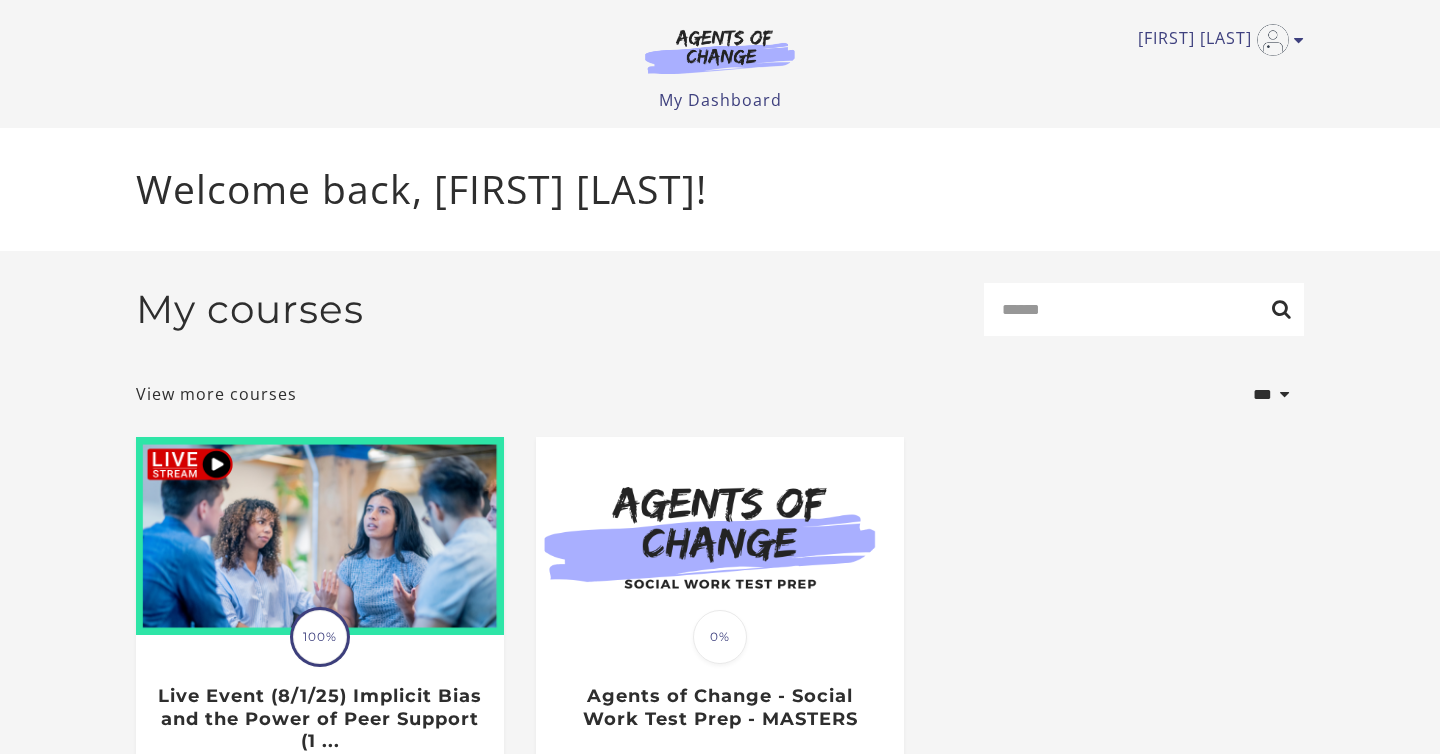 scroll, scrollTop: 0, scrollLeft: 0, axis: both 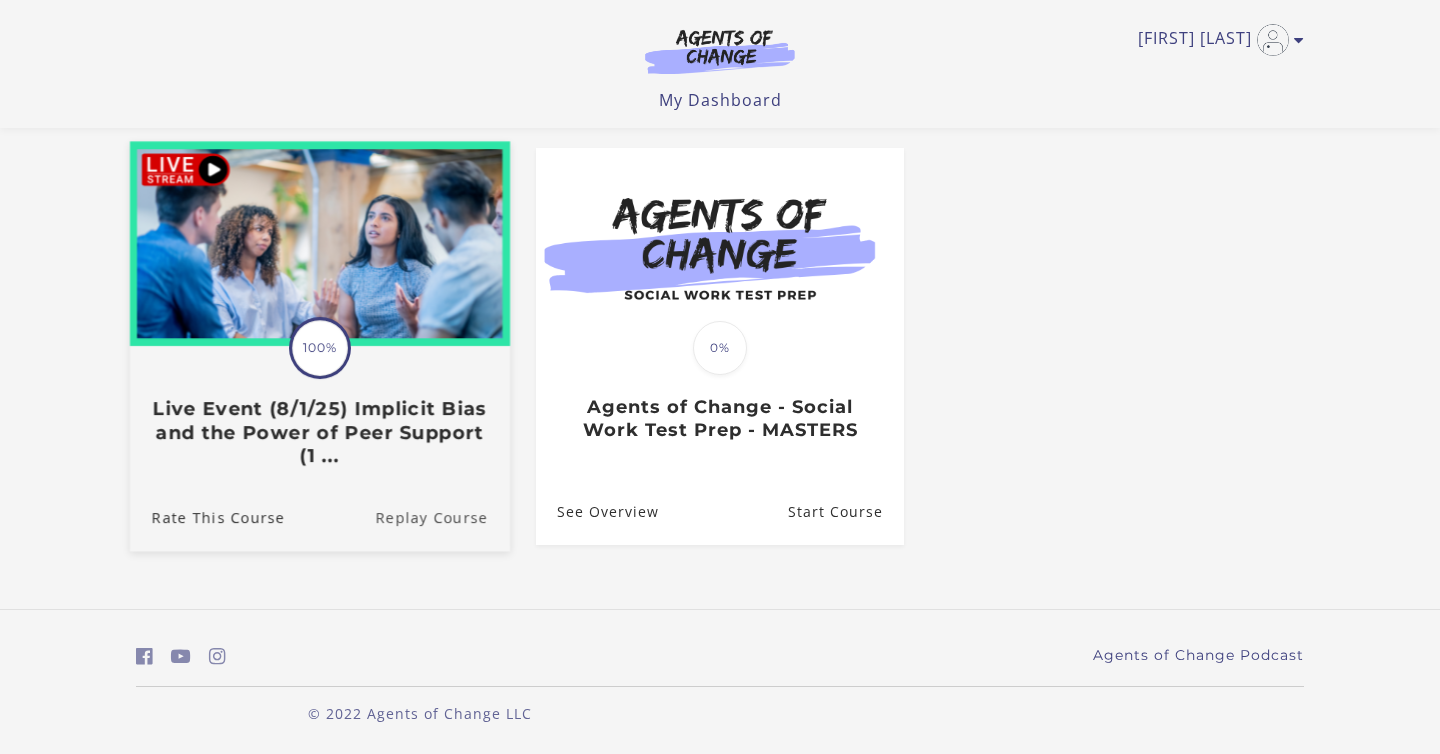 click on "Replay Course" at bounding box center (442, 517) 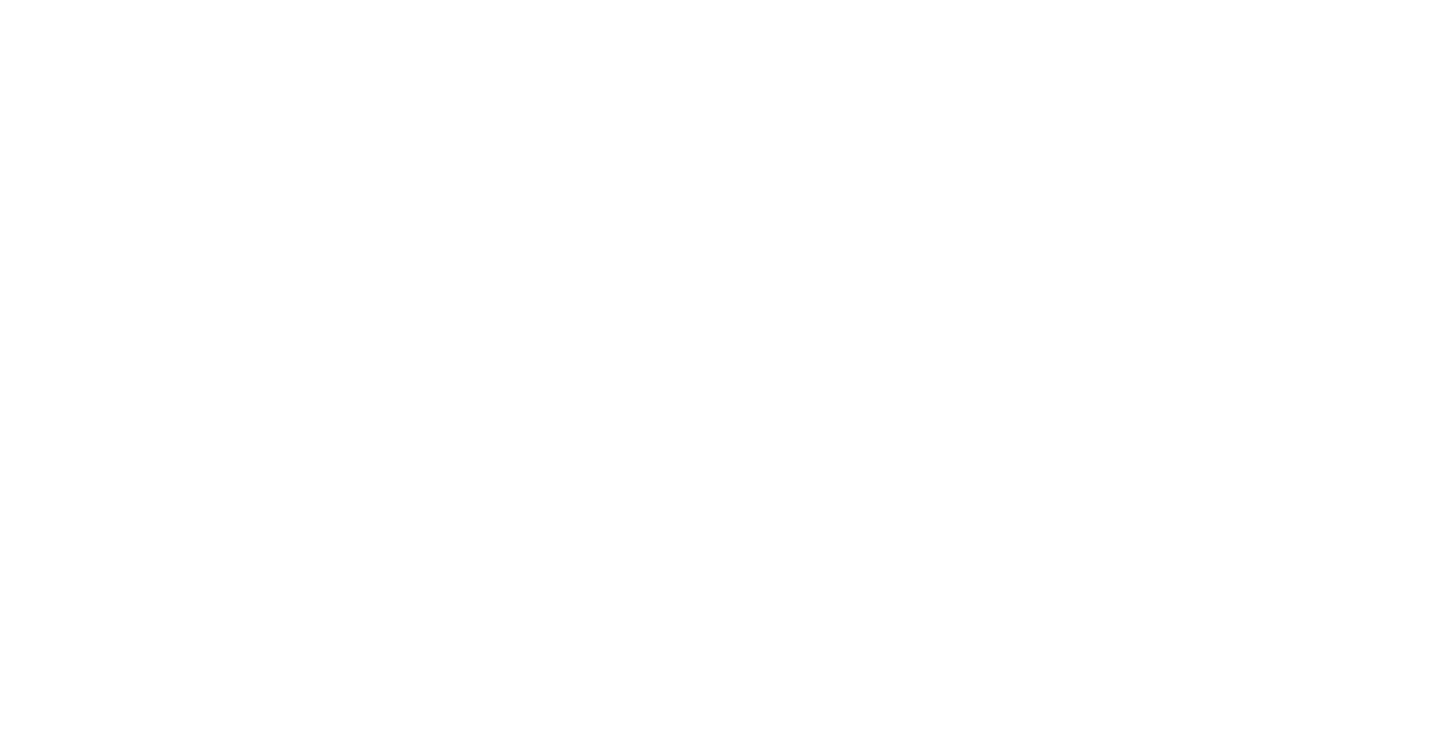 scroll, scrollTop: 0, scrollLeft: 0, axis: both 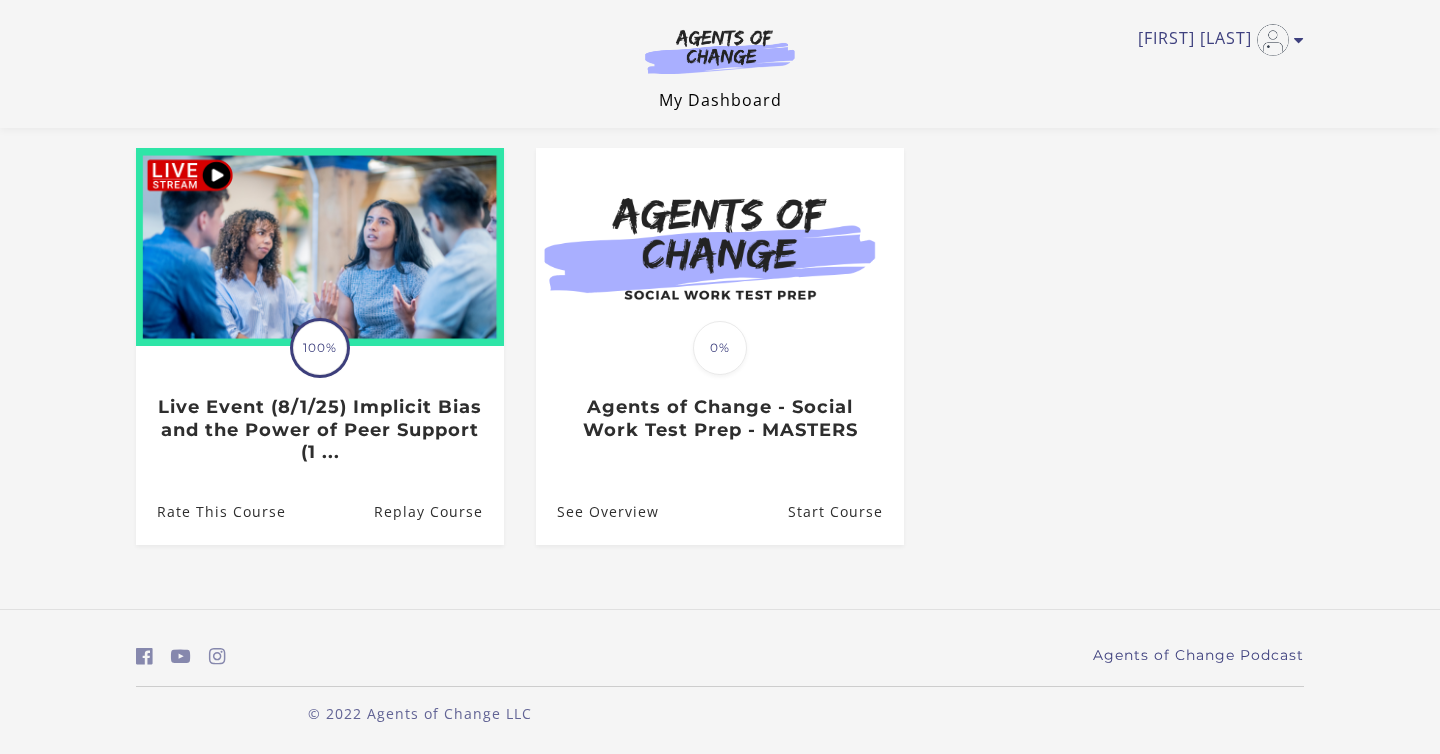 click on "My Dashboard" at bounding box center (720, 100) 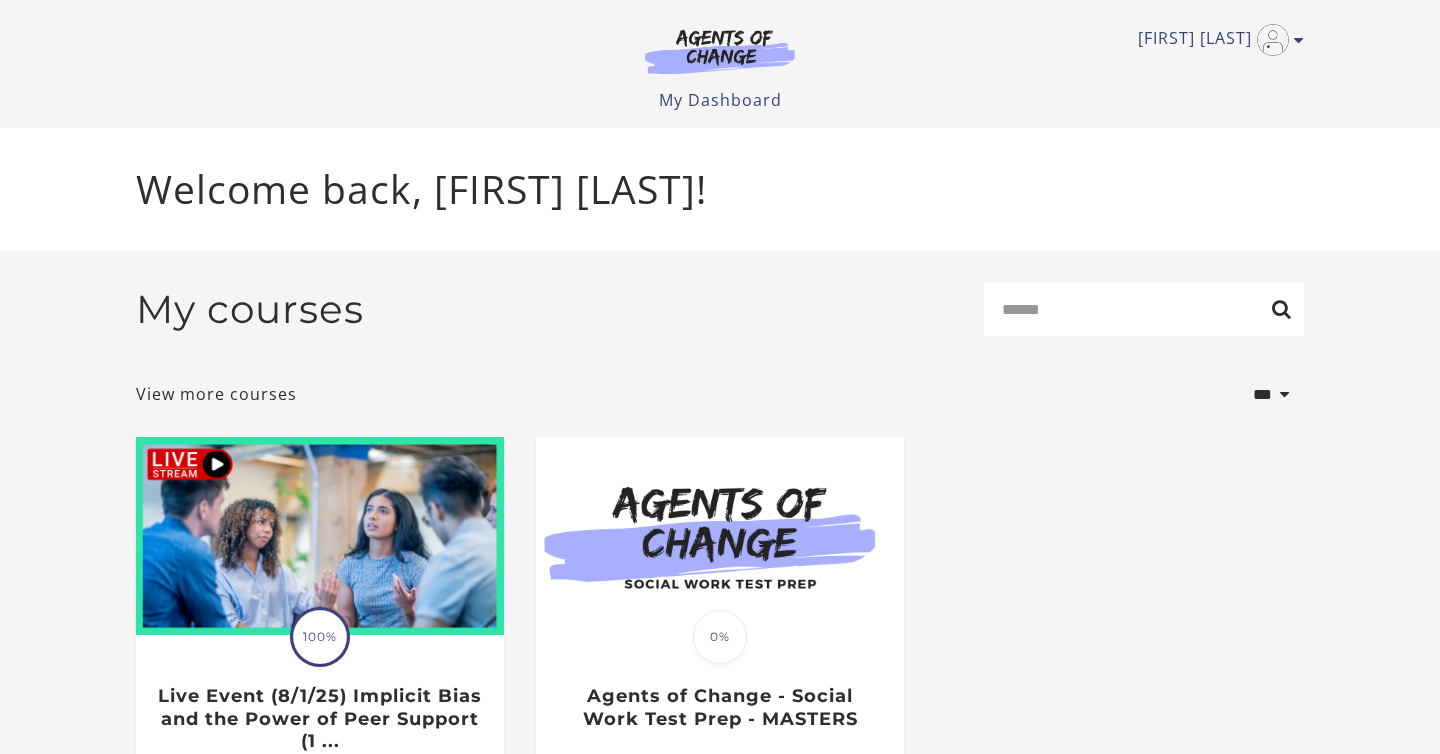 scroll, scrollTop: 0, scrollLeft: 0, axis: both 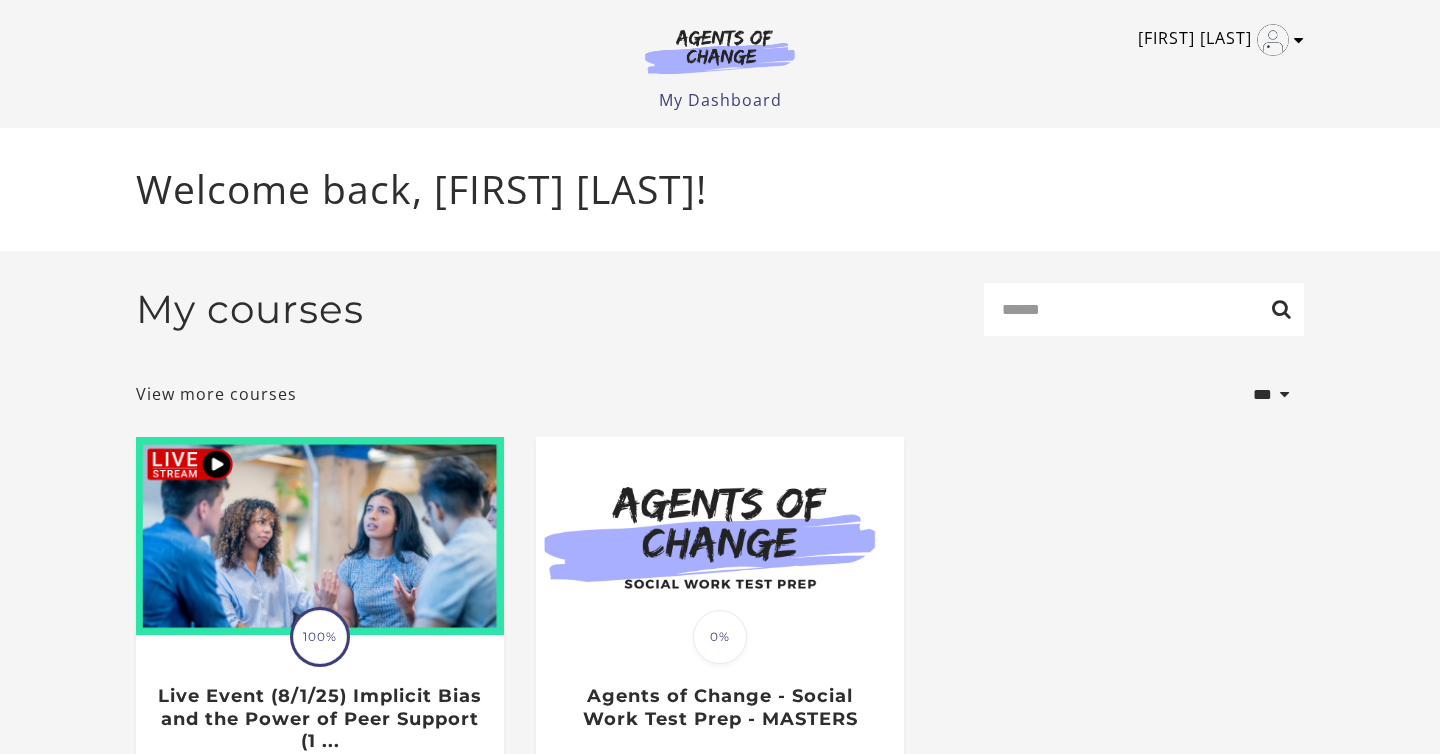 click at bounding box center (1299, 40) 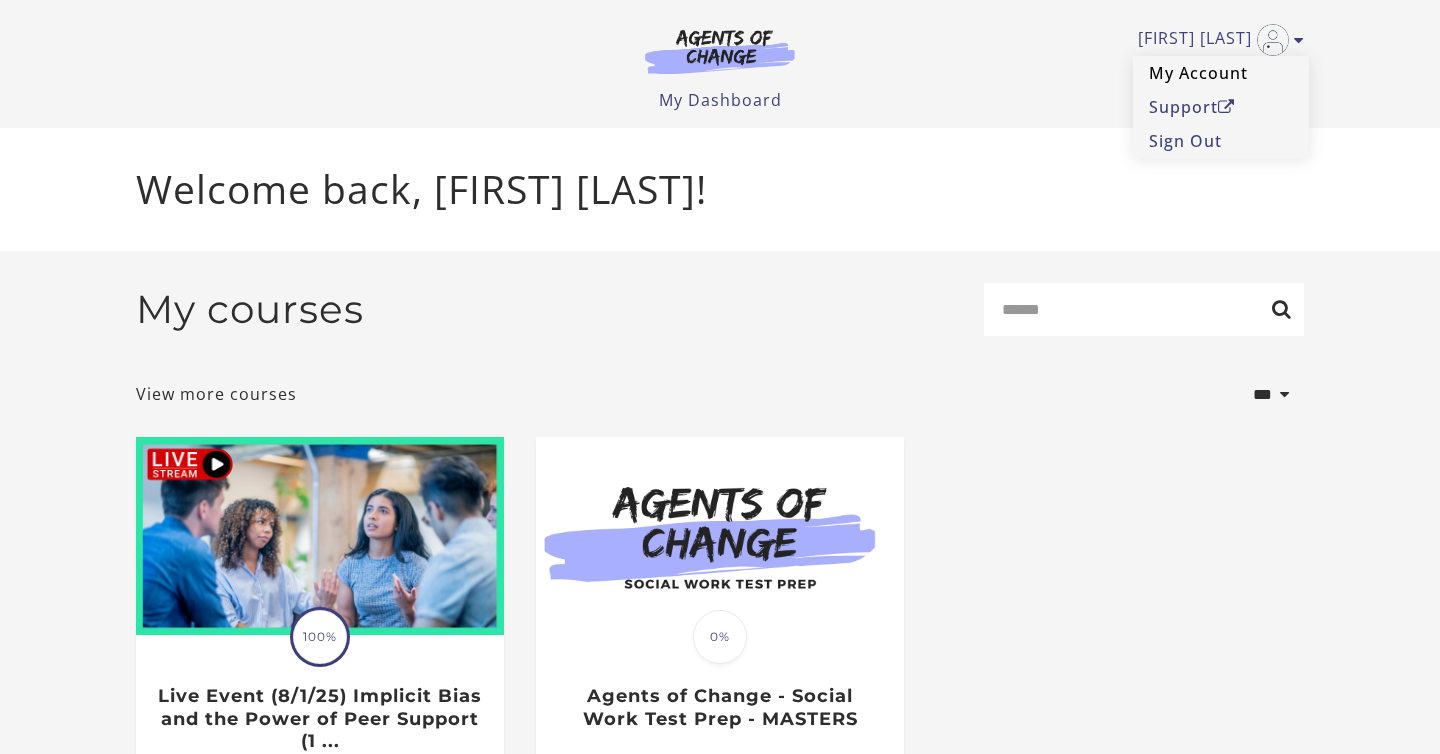 click on "My Account" at bounding box center (1221, 73) 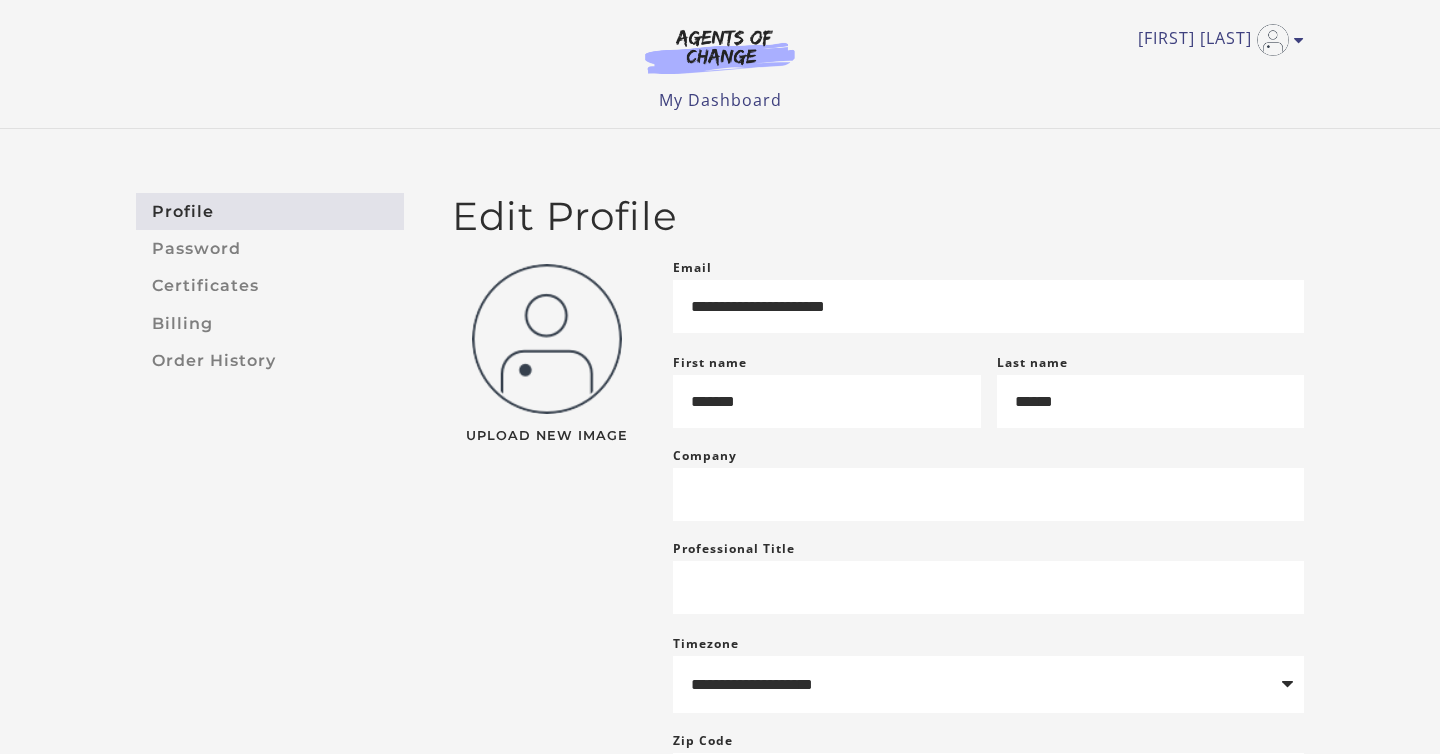 scroll, scrollTop: 0, scrollLeft: 0, axis: both 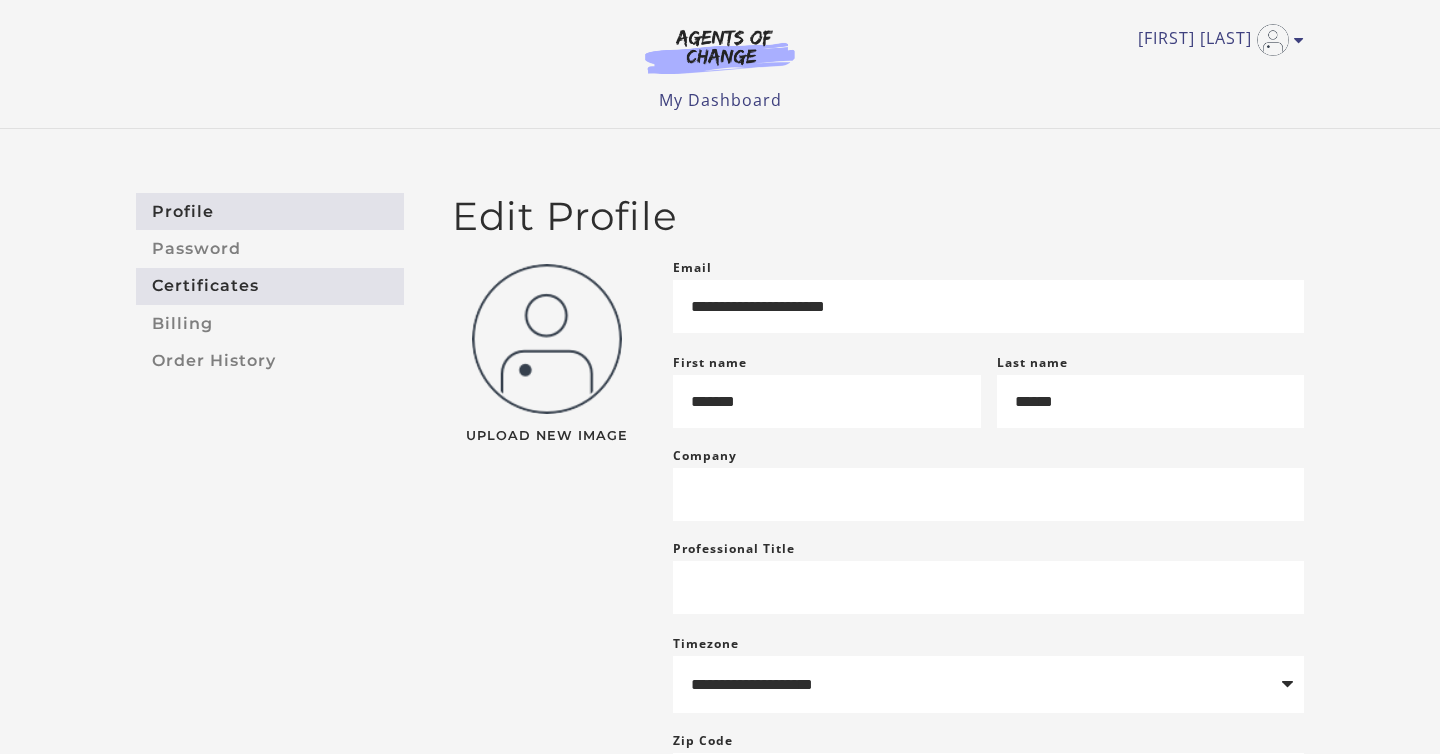 click on "Certificates" at bounding box center (270, 286) 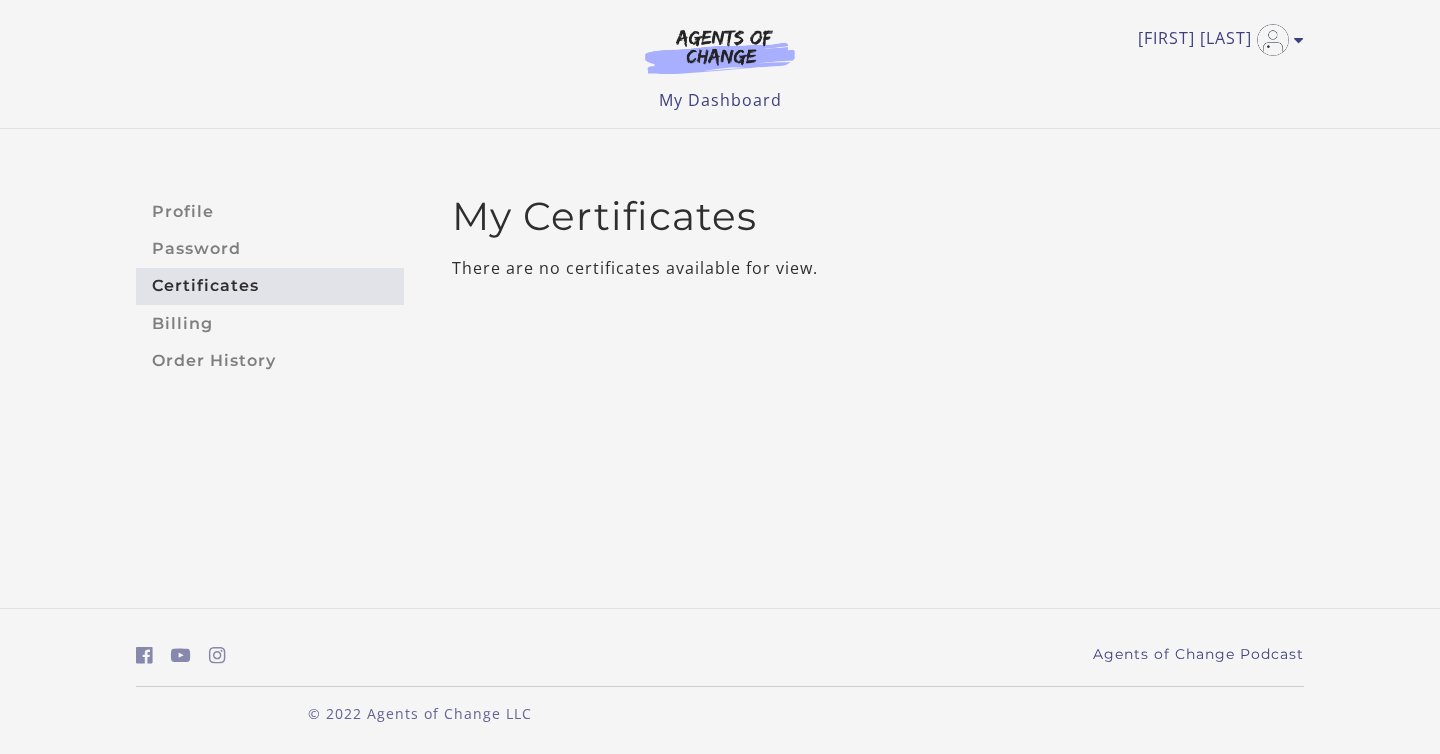 scroll, scrollTop: 0, scrollLeft: 0, axis: both 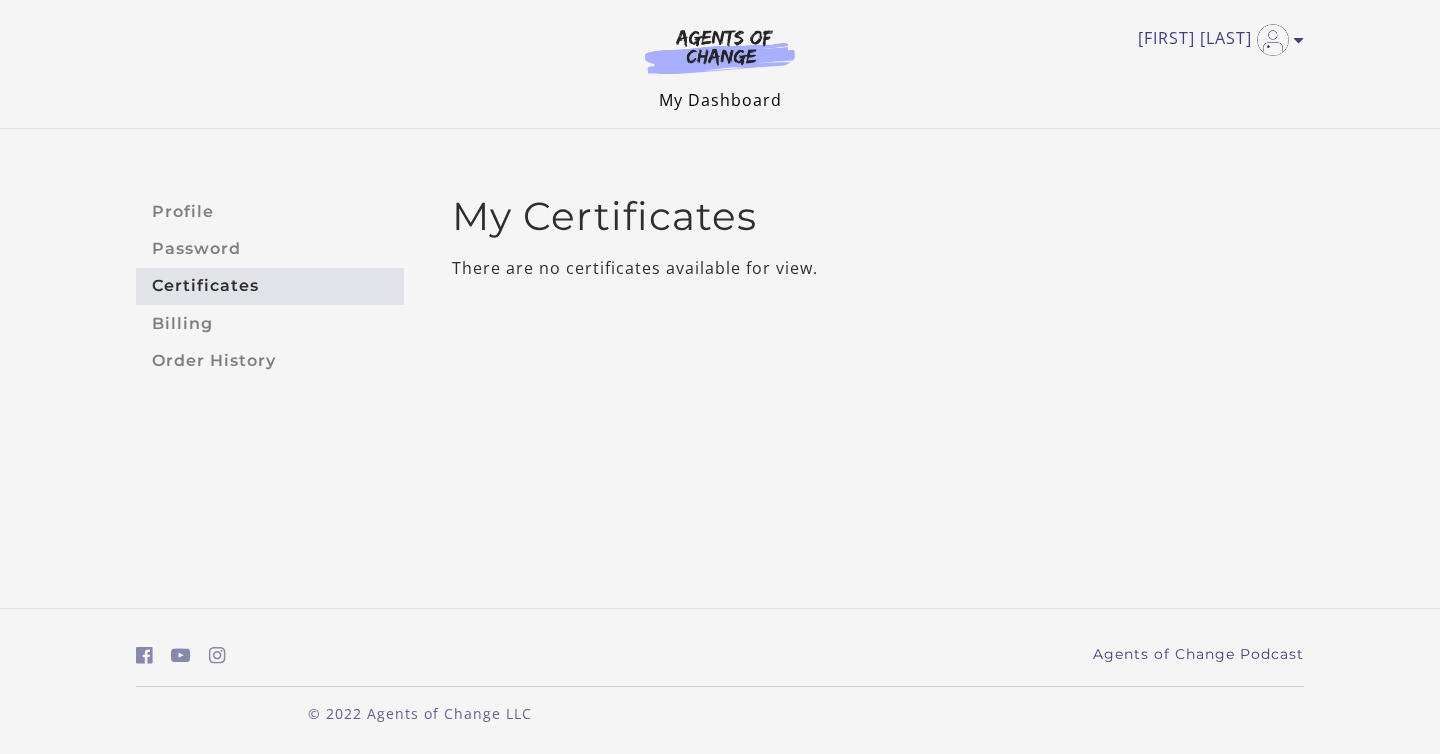 click on "My Dashboard" at bounding box center (720, 100) 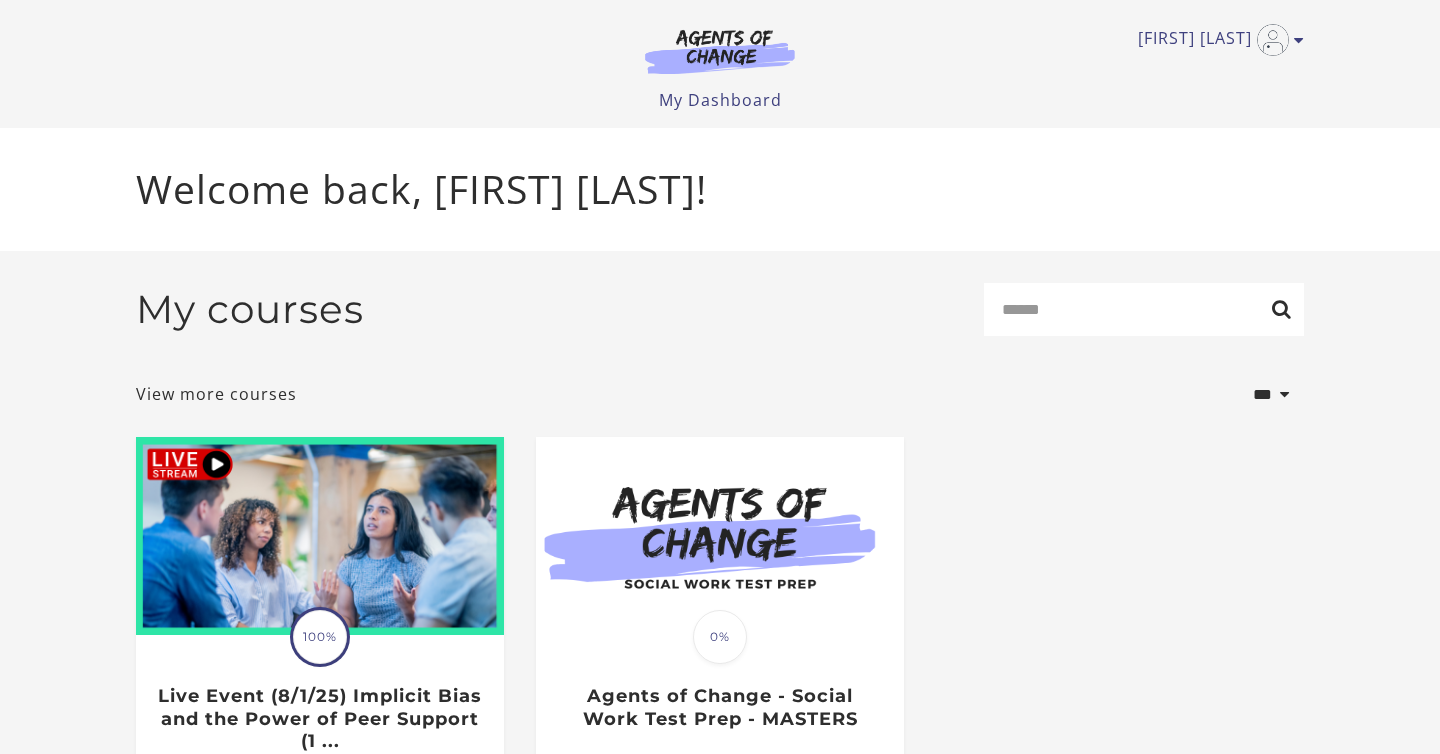 scroll, scrollTop: 0, scrollLeft: 0, axis: both 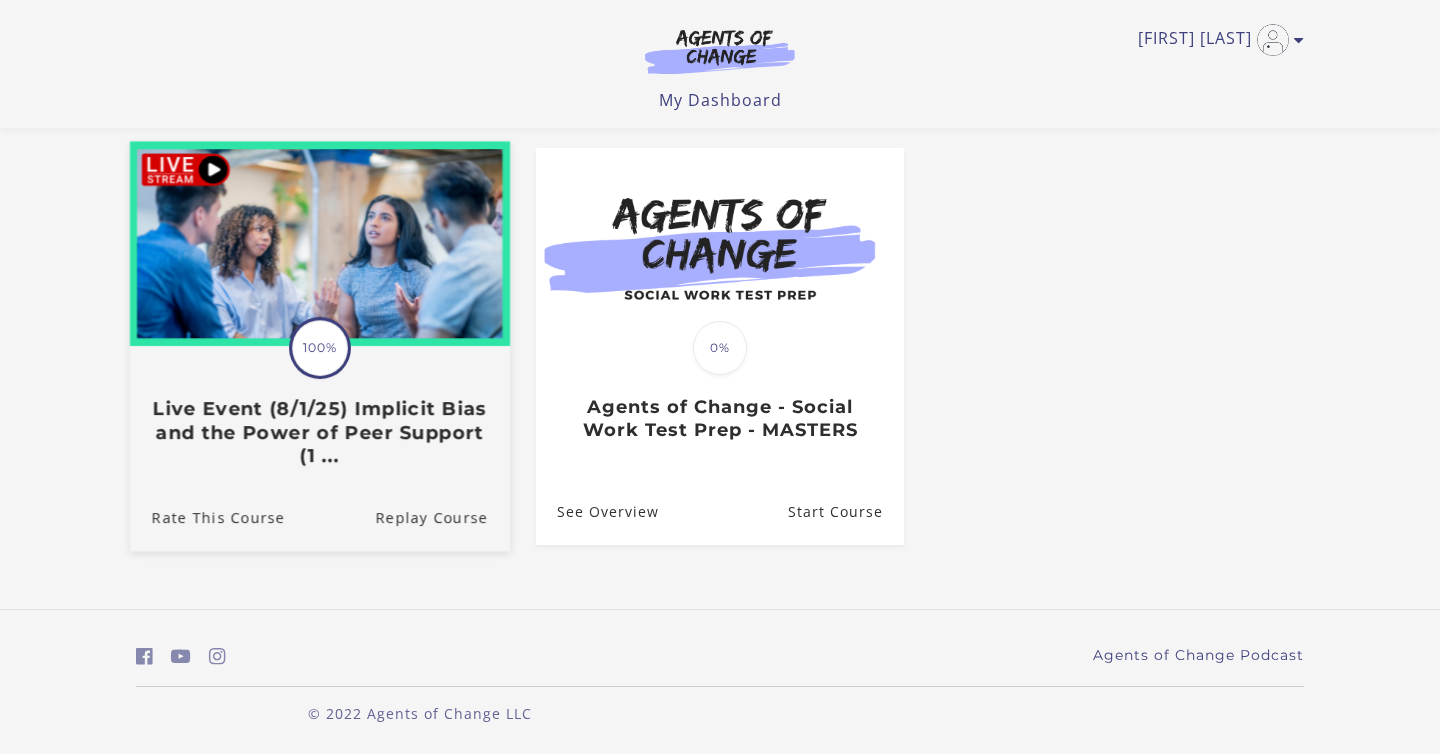 click on "Live Event (8/1/25) Implicit Bias and the Power of Peer Support (1 ..." at bounding box center [320, 433] 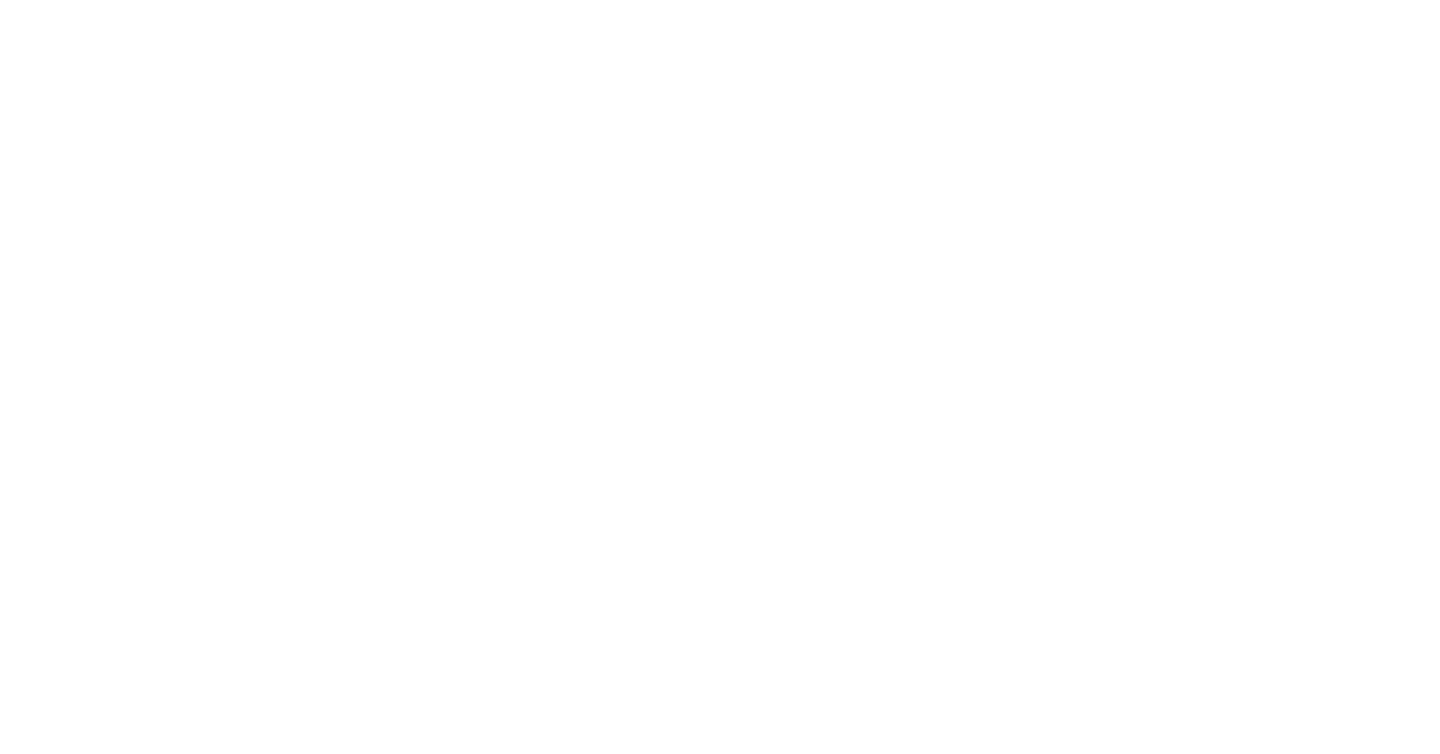 scroll, scrollTop: 0, scrollLeft: 0, axis: both 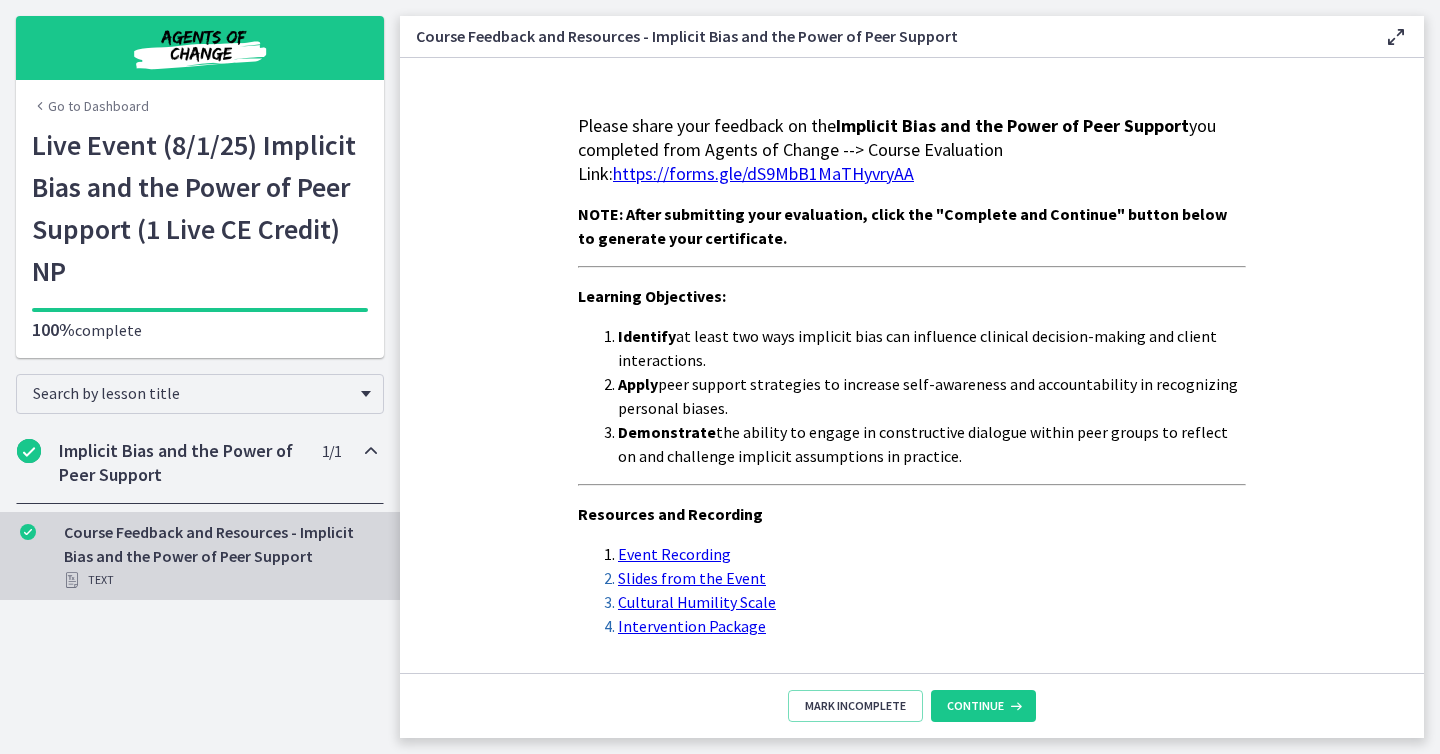 click on "https://forms.gle/dS9MbB1MaTHyvryAA" at bounding box center (763, 173) 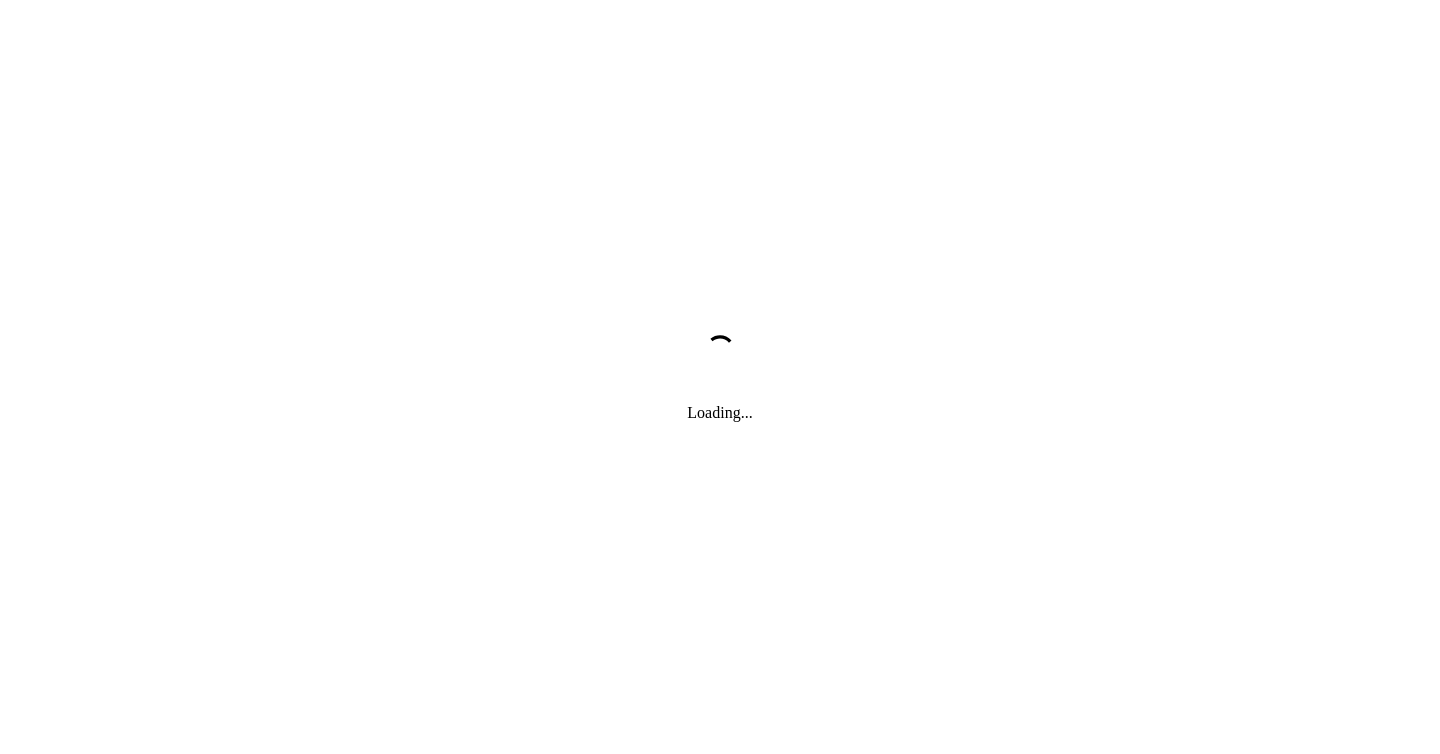 scroll, scrollTop: 0, scrollLeft: 0, axis: both 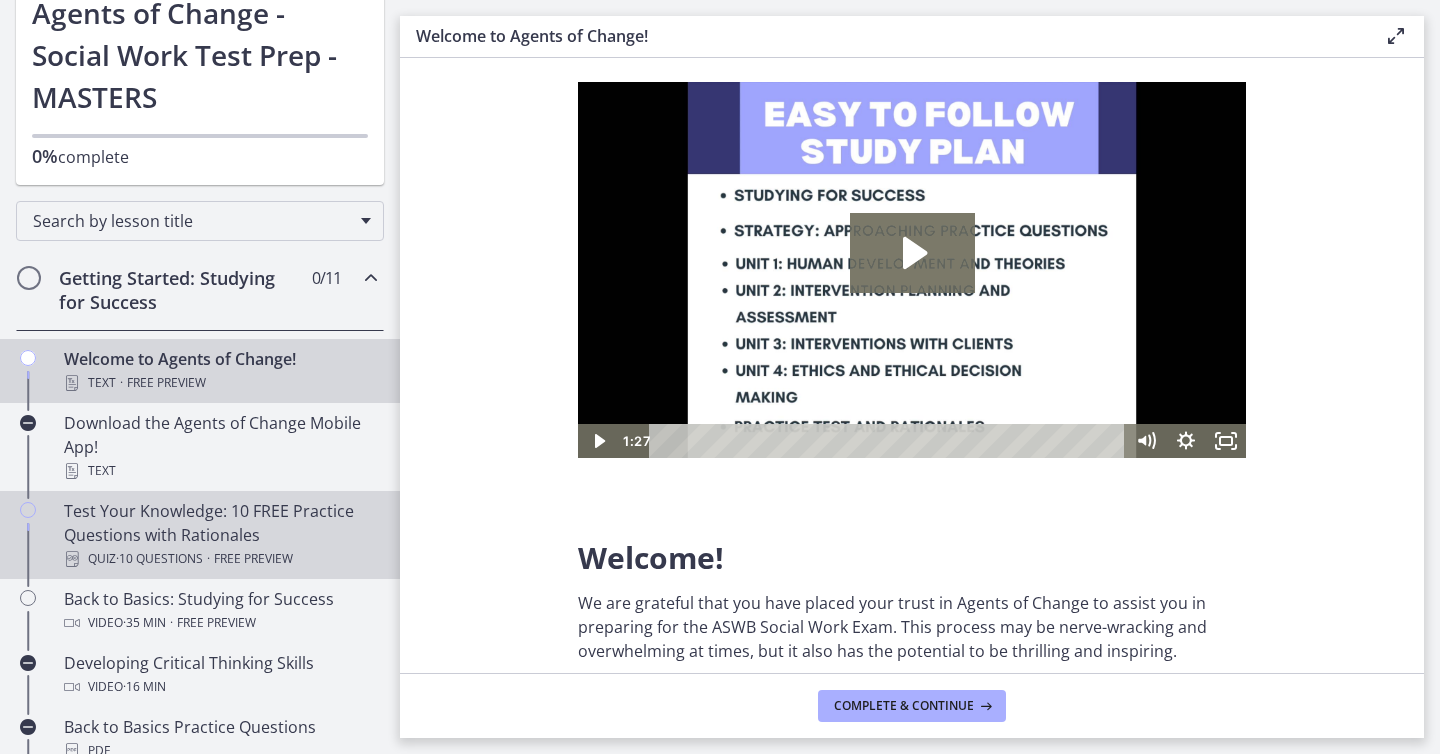 click on "Test Your Knowledge: 10 FREE Practice Questions with Rationales
Quiz
·  10 Questions
·
Free preview" at bounding box center [220, 535] 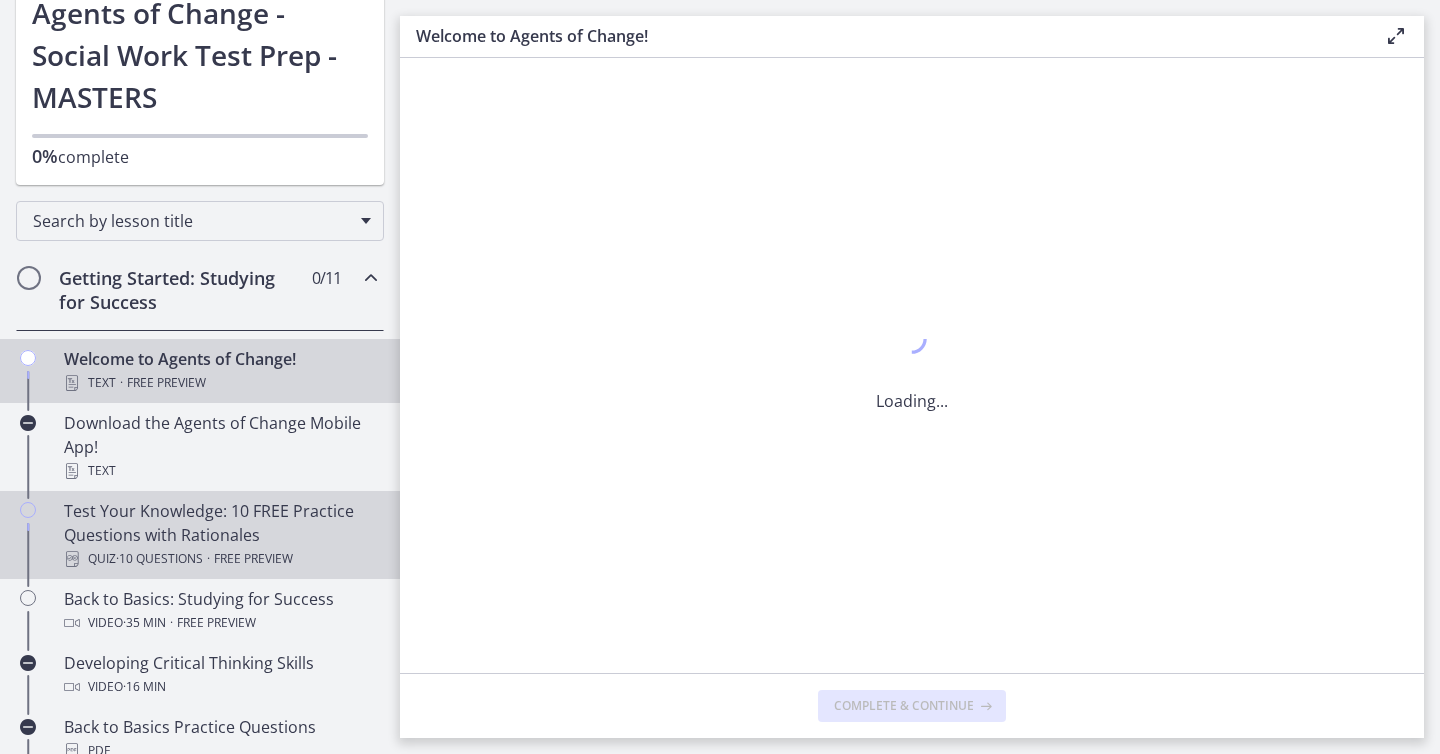 scroll, scrollTop: 0, scrollLeft: 0, axis: both 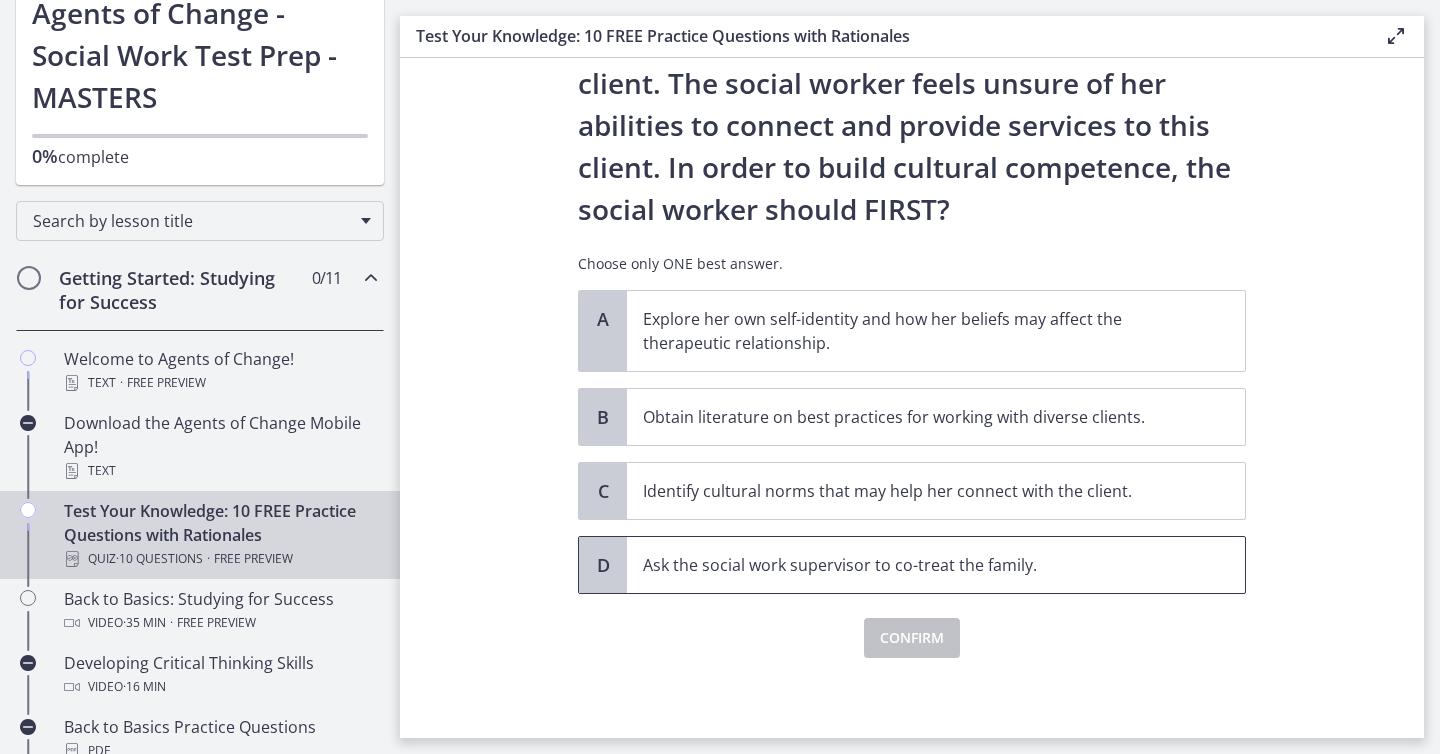 click on "Ask the social work supervisor to co-treat the family." at bounding box center [916, 565] 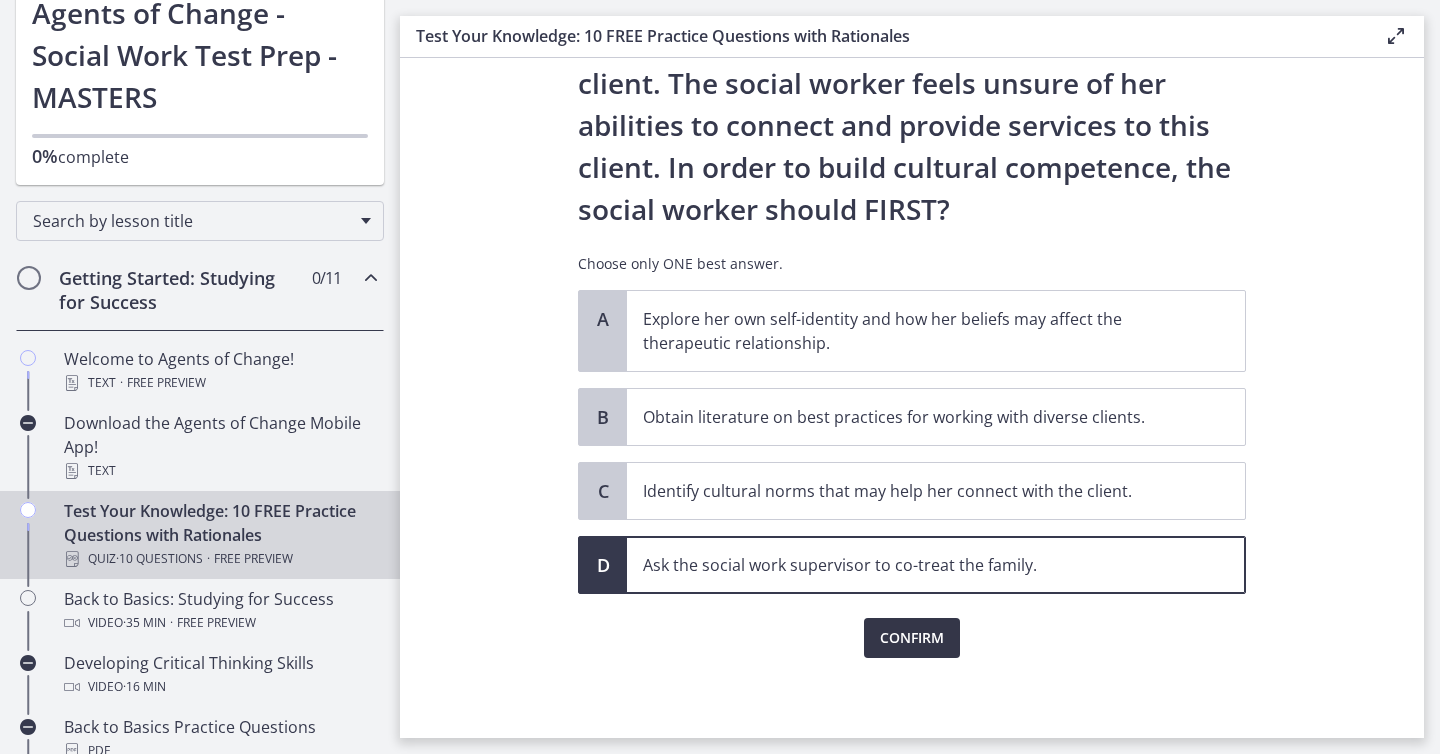 click on "Confirm" at bounding box center (912, 638) 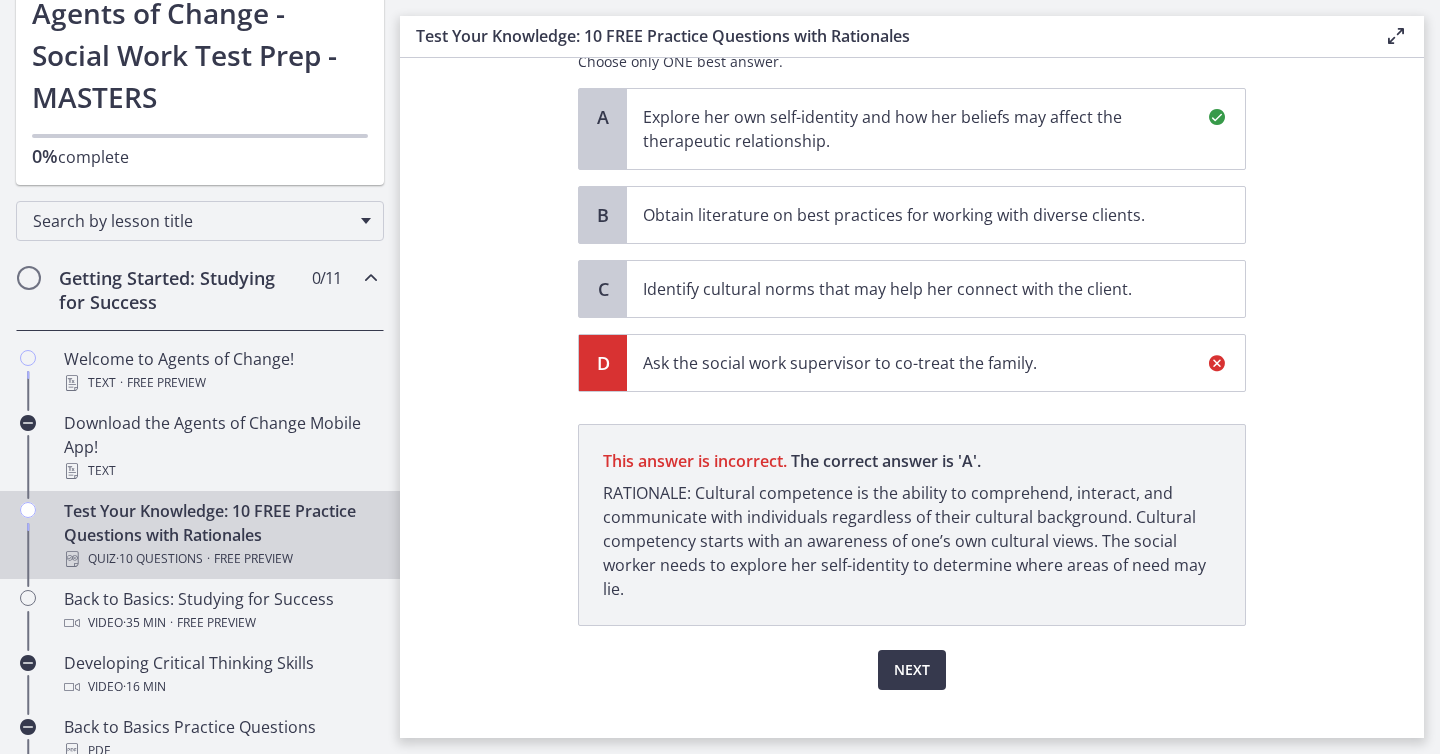 scroll, scrollTop: 470, scrollLeft: 0, axis: vertical 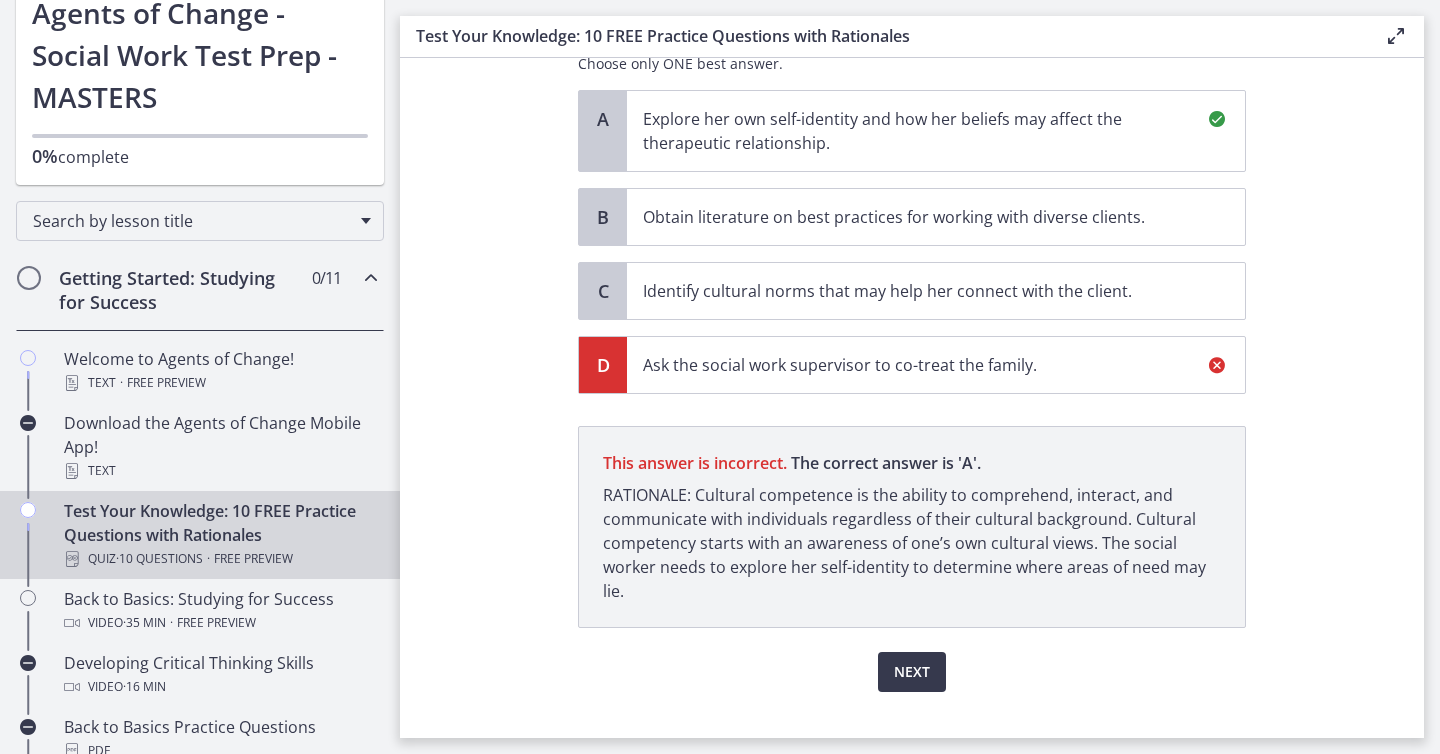 click on "Explore her own self-identity and how her beliefs may affect the therapeutic relationship." at bounding box center [936, 131] 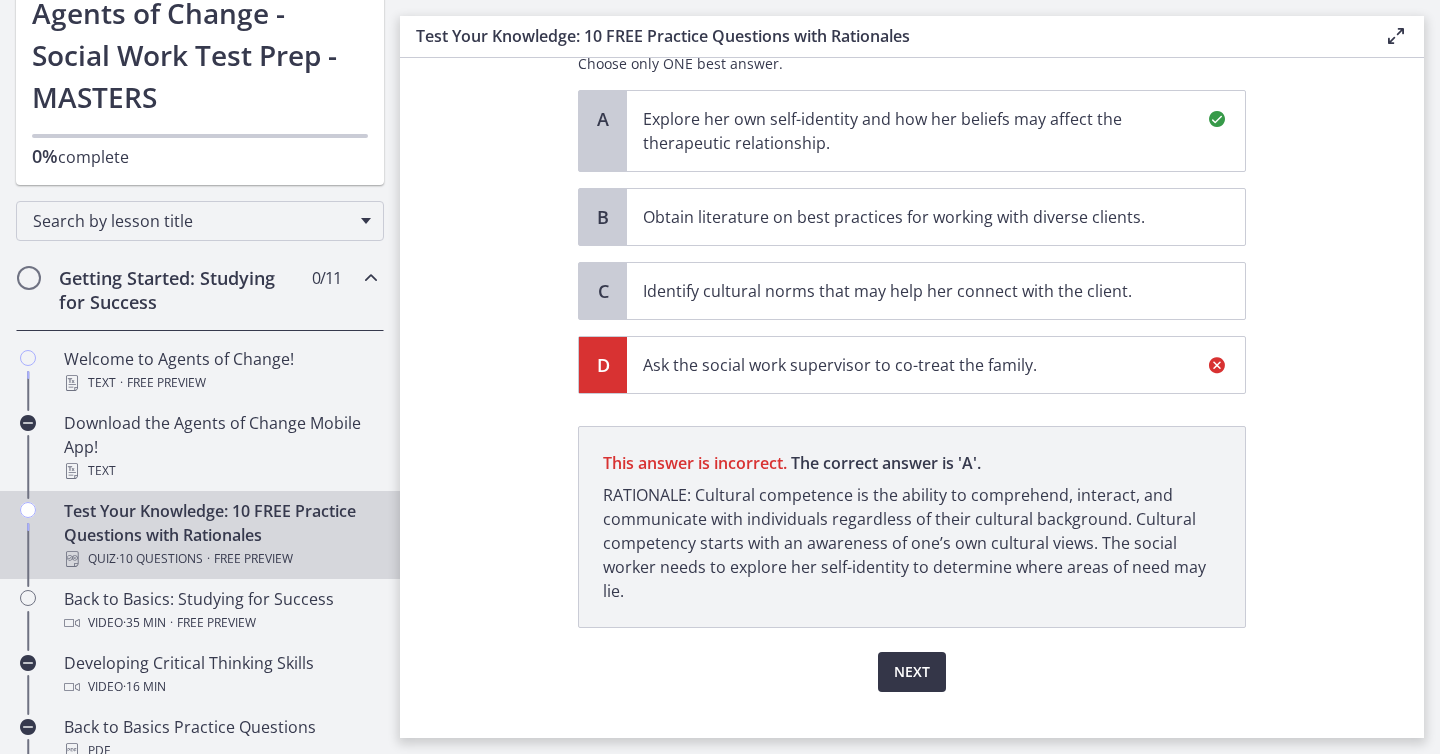 click on "Next" at bounding box center (912, 672) 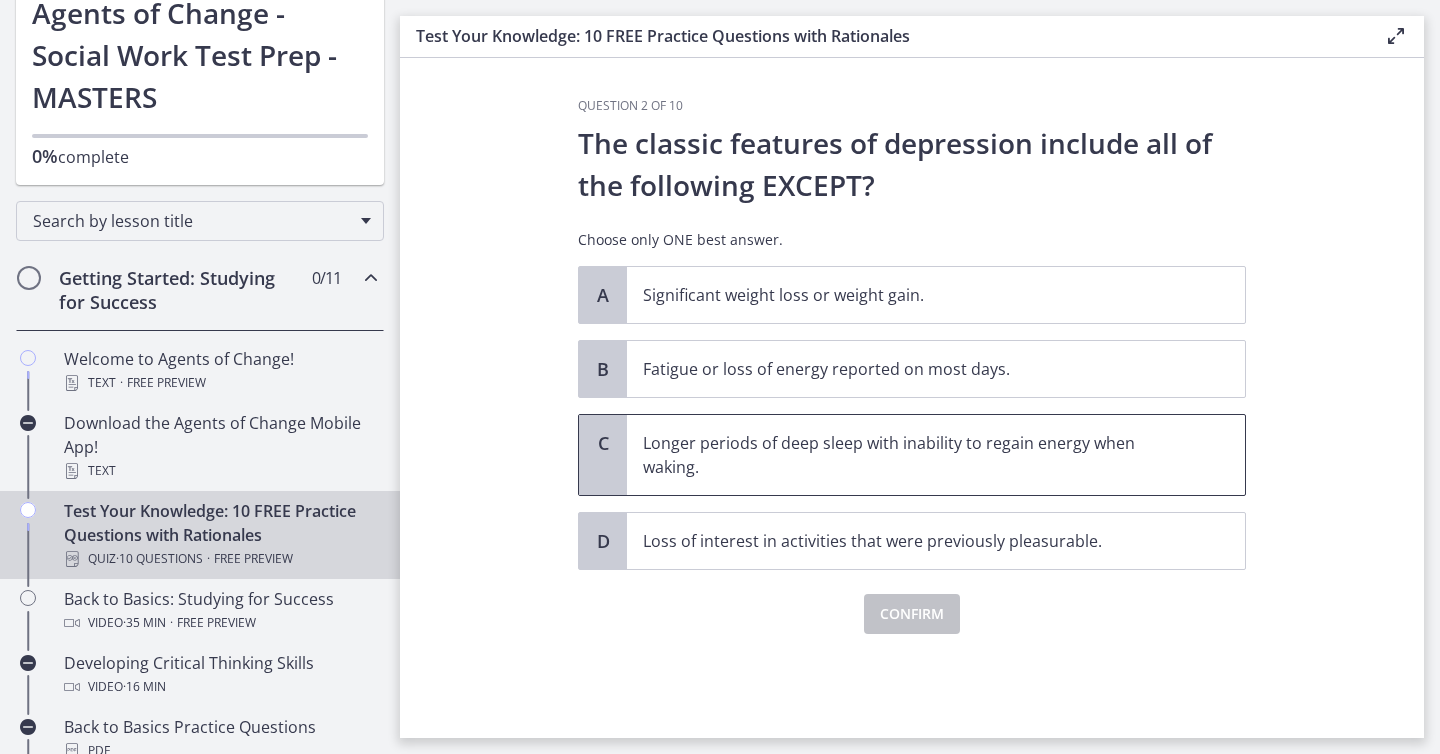 click on "Longer periods of deep sleep with inability to regain energy when waking." at bounding box center [916, 455] 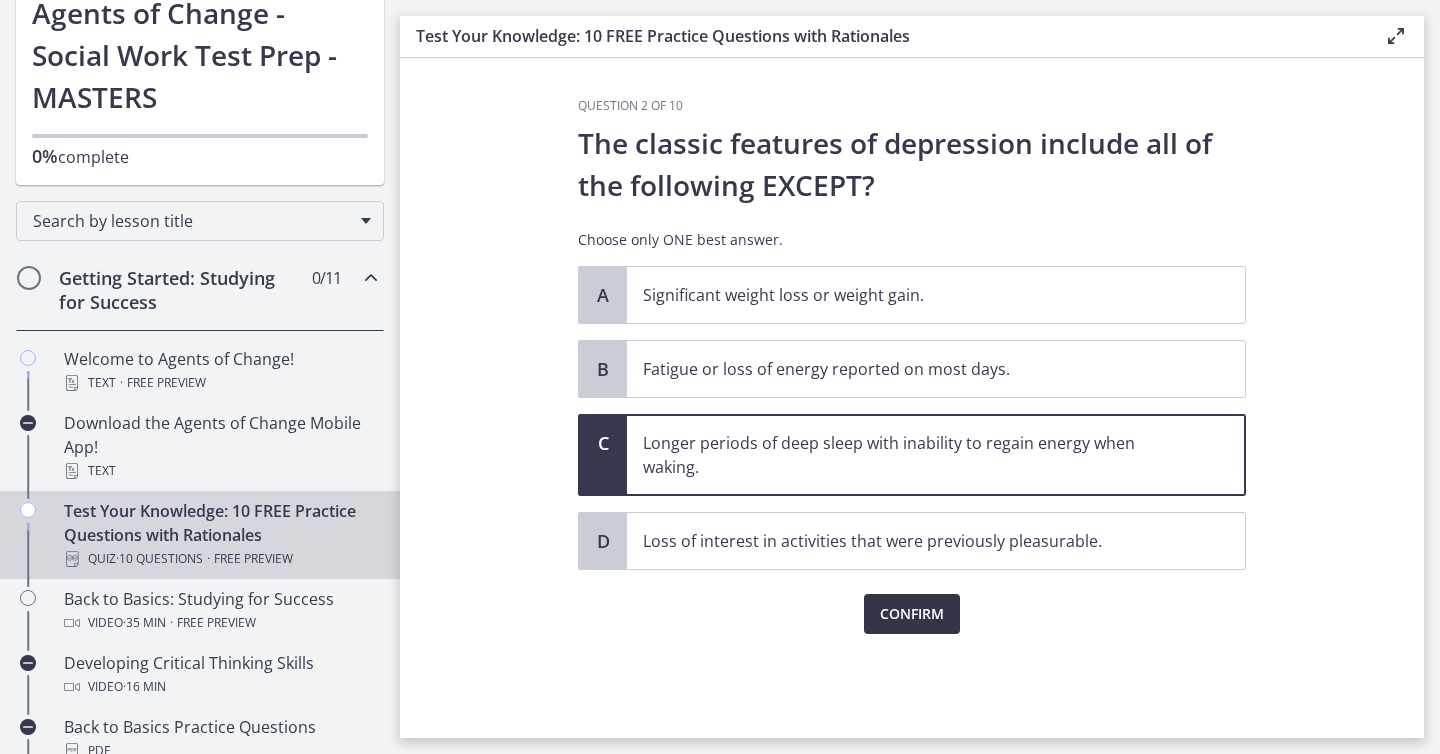 click on "Confirm" at bounding box center (912, 614) 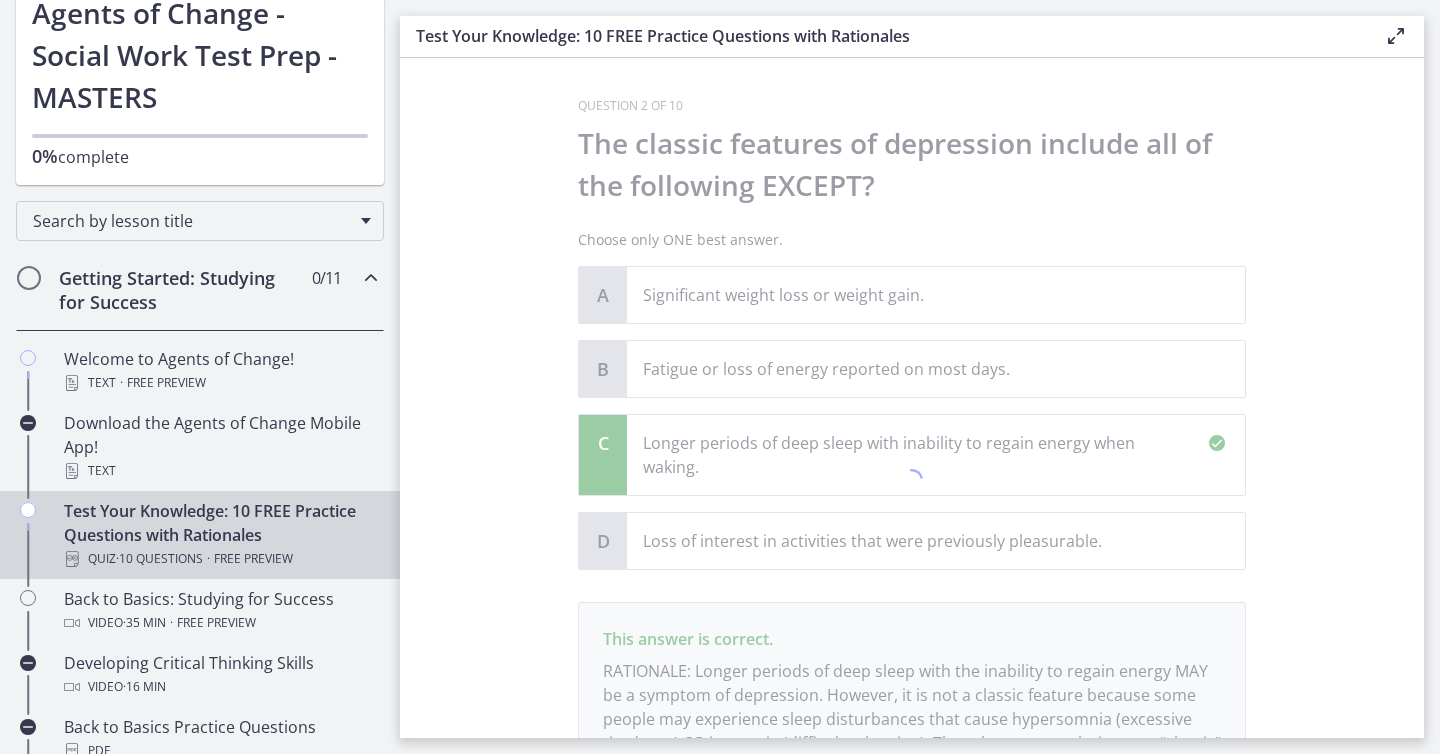 scroll, scrollTop: 210, scrollLeft: 0, axis: vertical 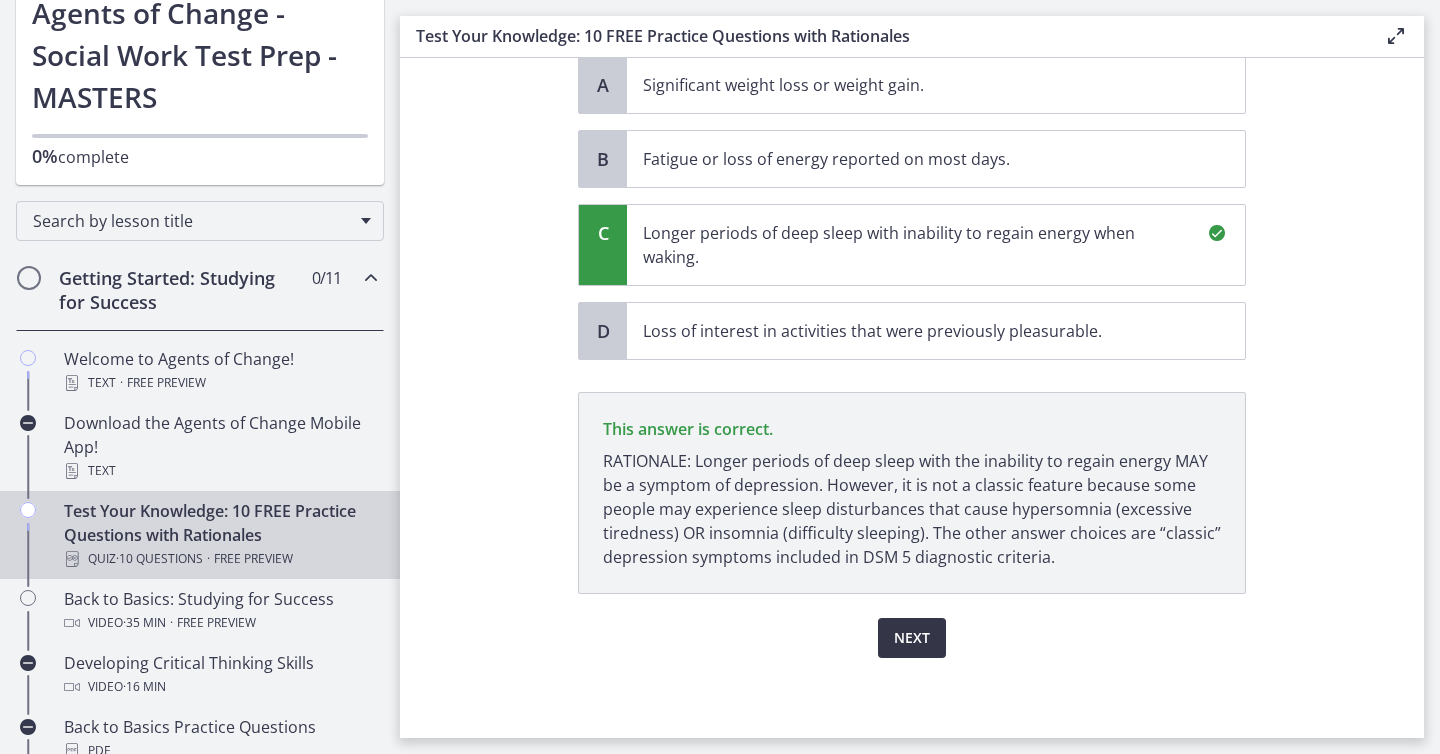 click on "Next" at bounding box center (912, 638) 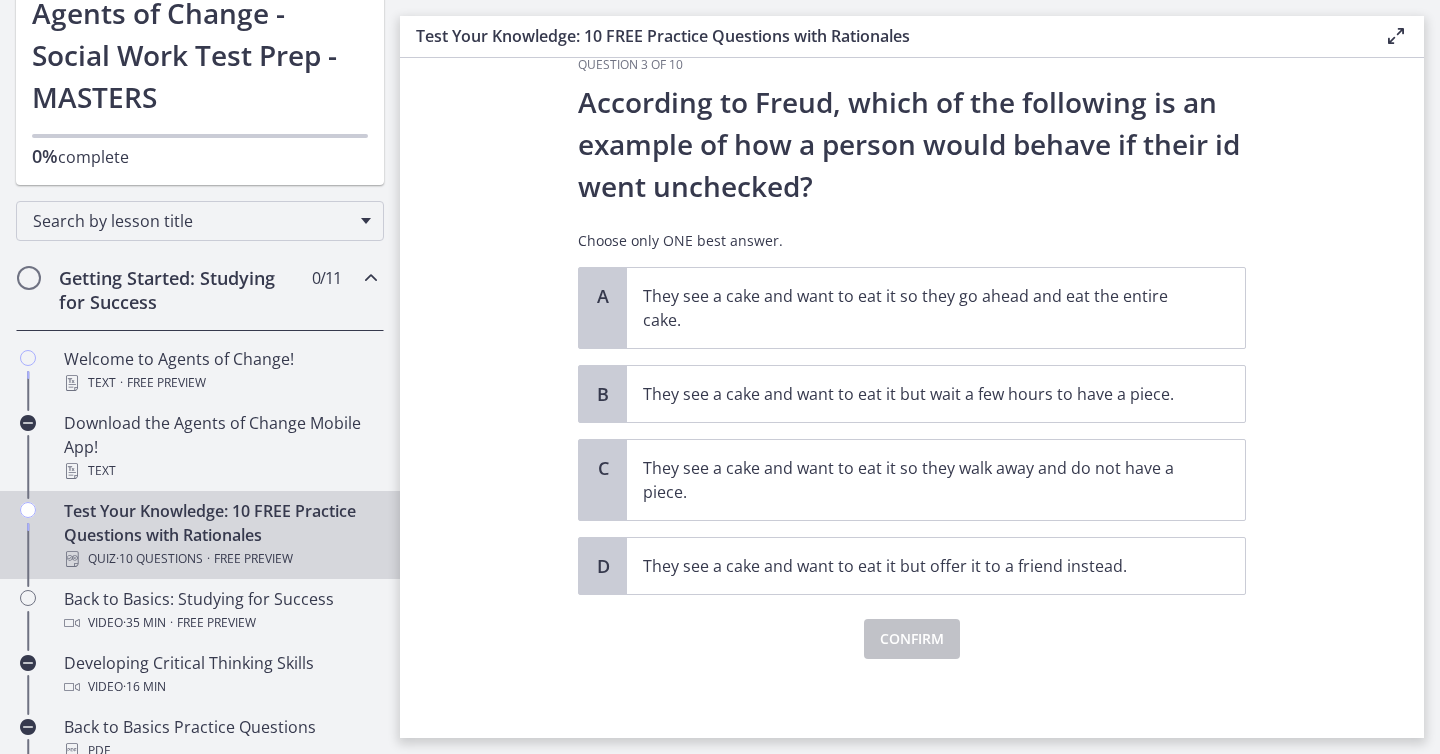 scroll, scrollTop: 42, scrollLeft: 0, axis: vertical 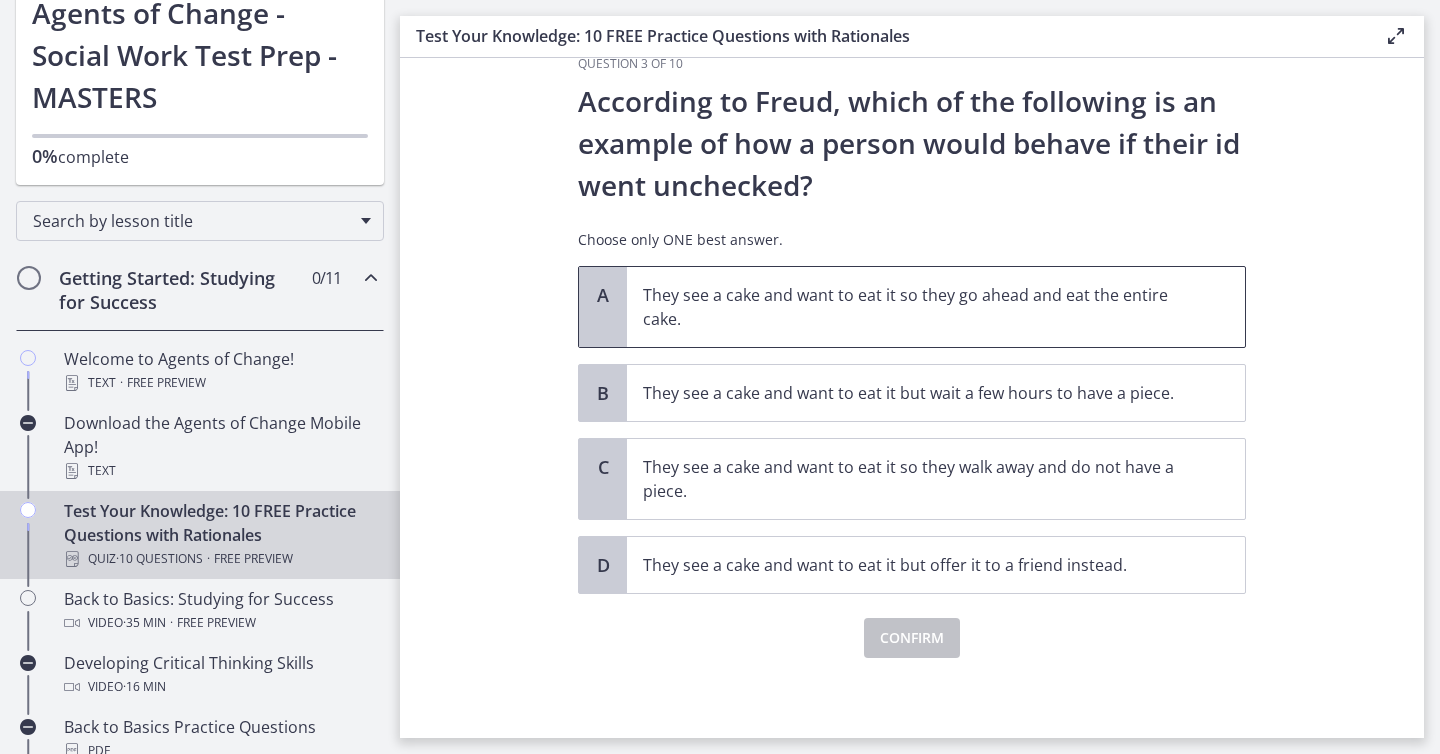click on "They see a cake and want to eat it so they go ahead and eat the entire cake." at bounding box center [916, 307] 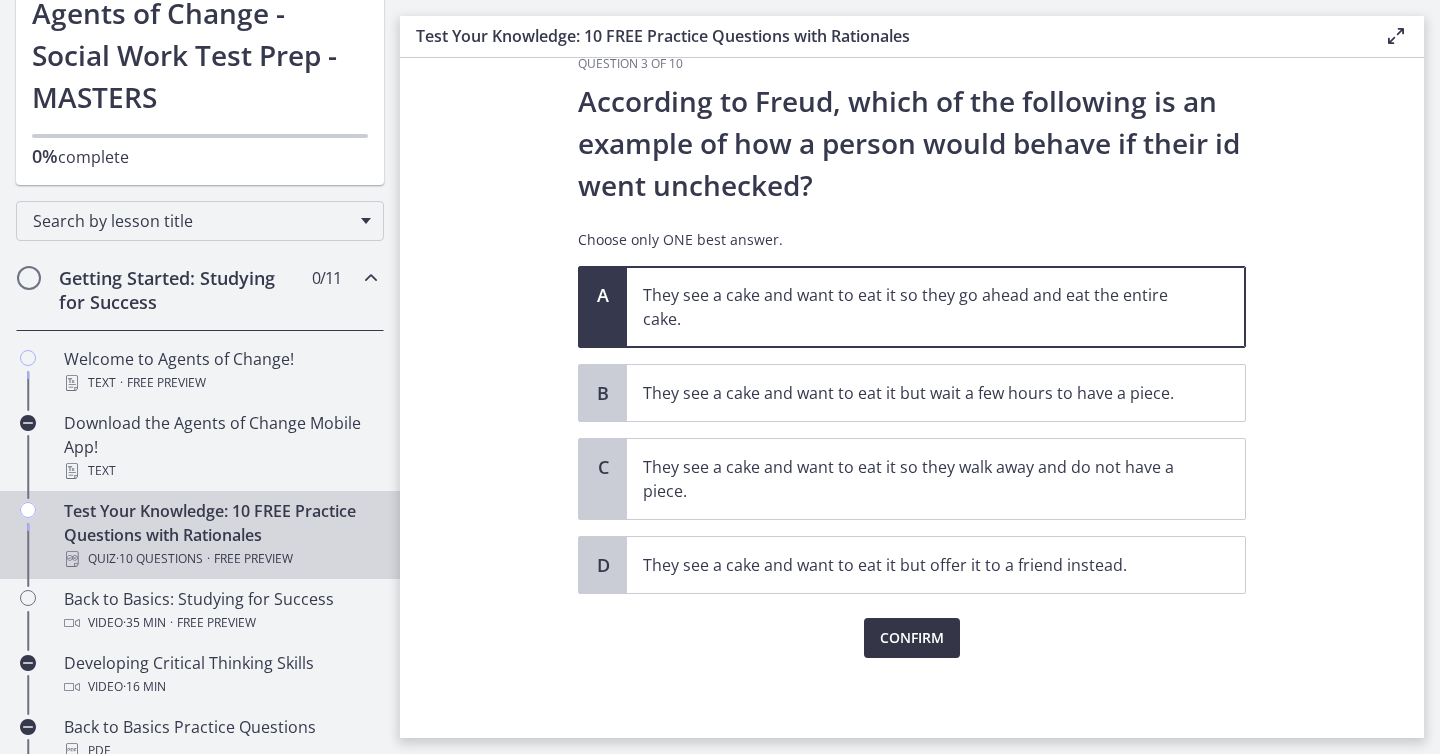 click on "Confirm" at bounding box center (912, 638) 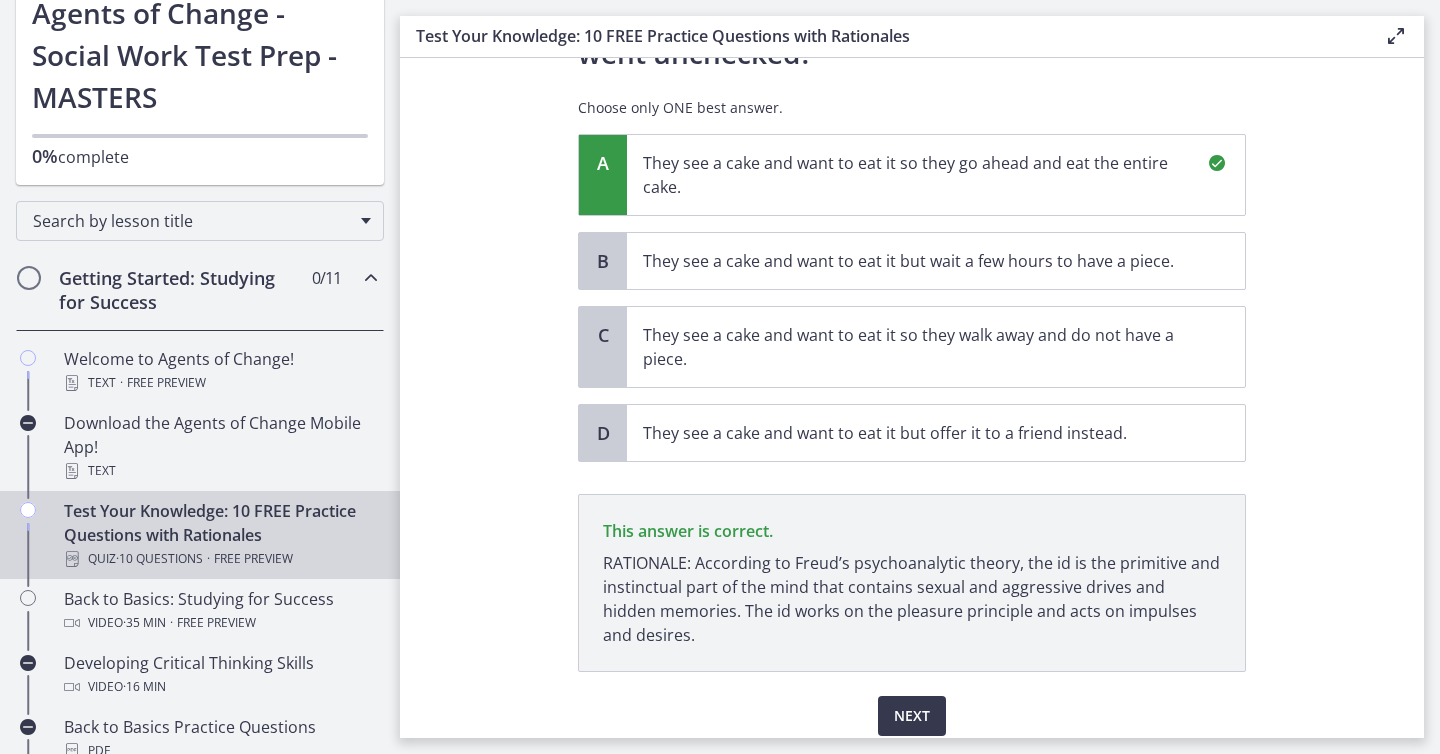scroll, scrollTop: 252, scrollLeft: 0, axis: vertical 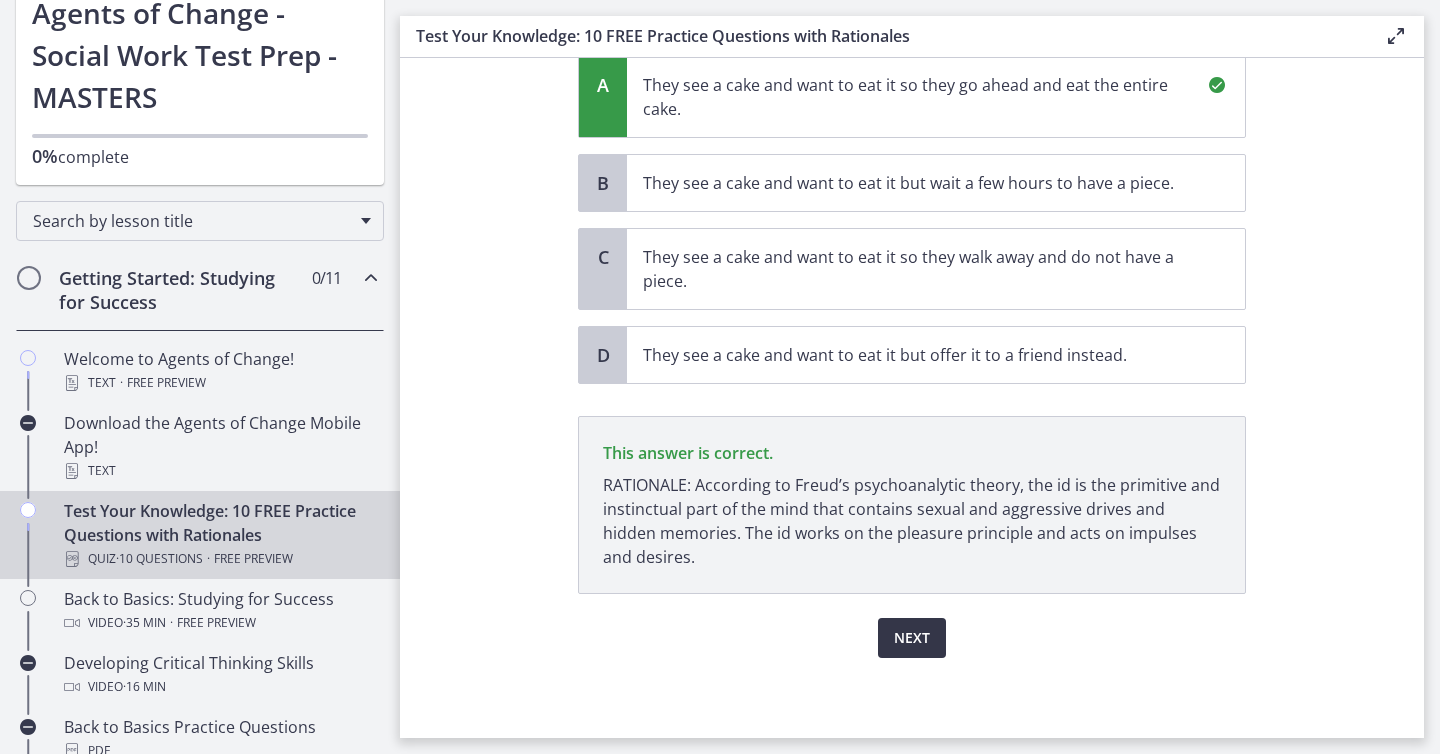 click on "Next" at bounding box center [912, 638] 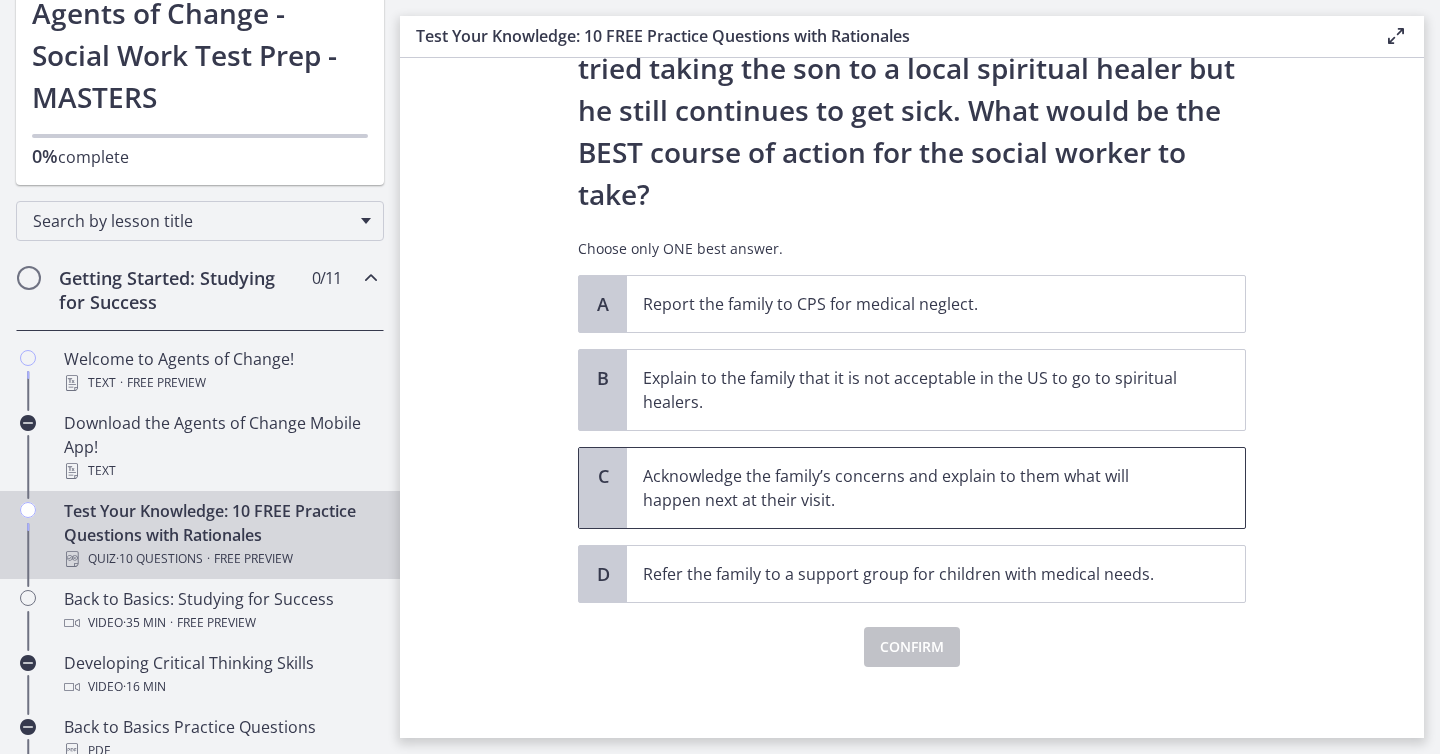 scroll, scrollTop: 378, scrollLeft: 0, axis: vertical 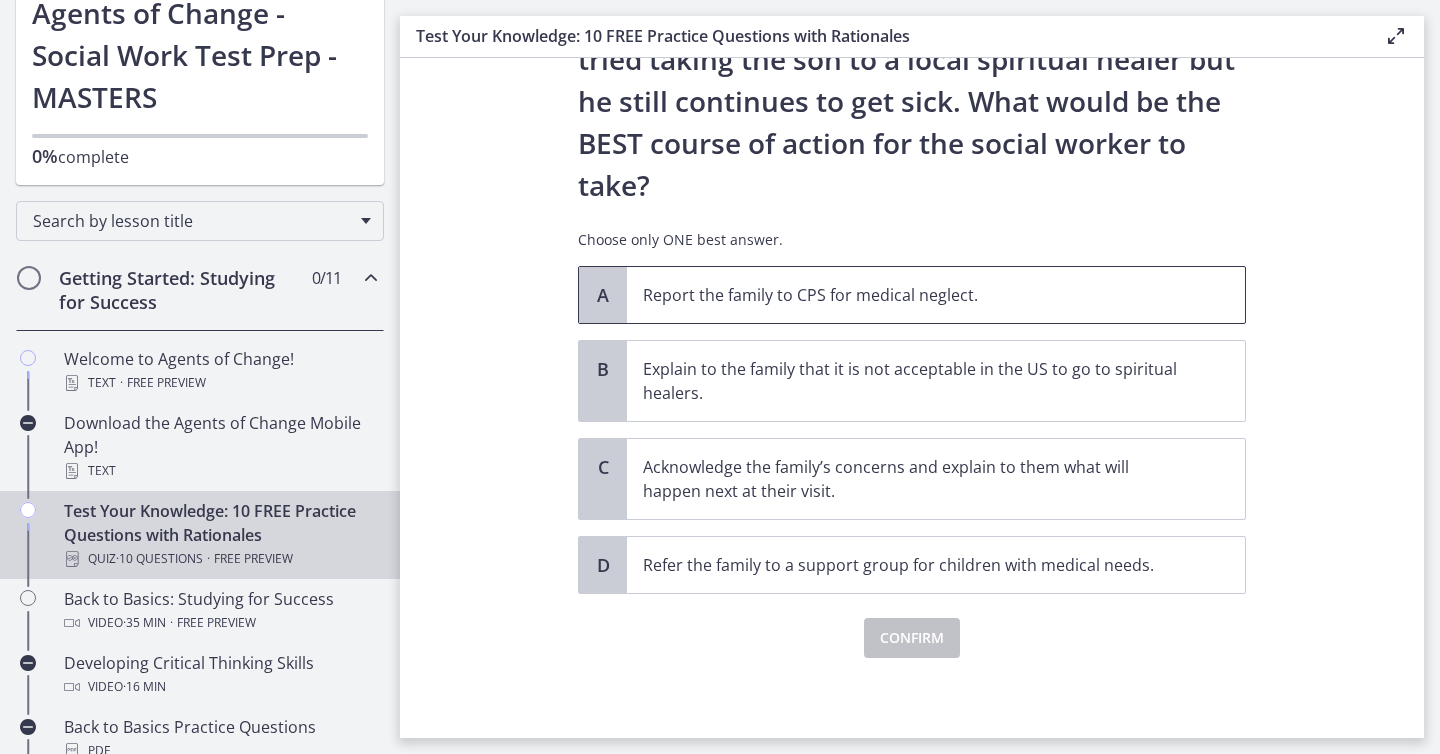 click on "Report the family to CPS for medical neglect." at bounding box center [916, 295] 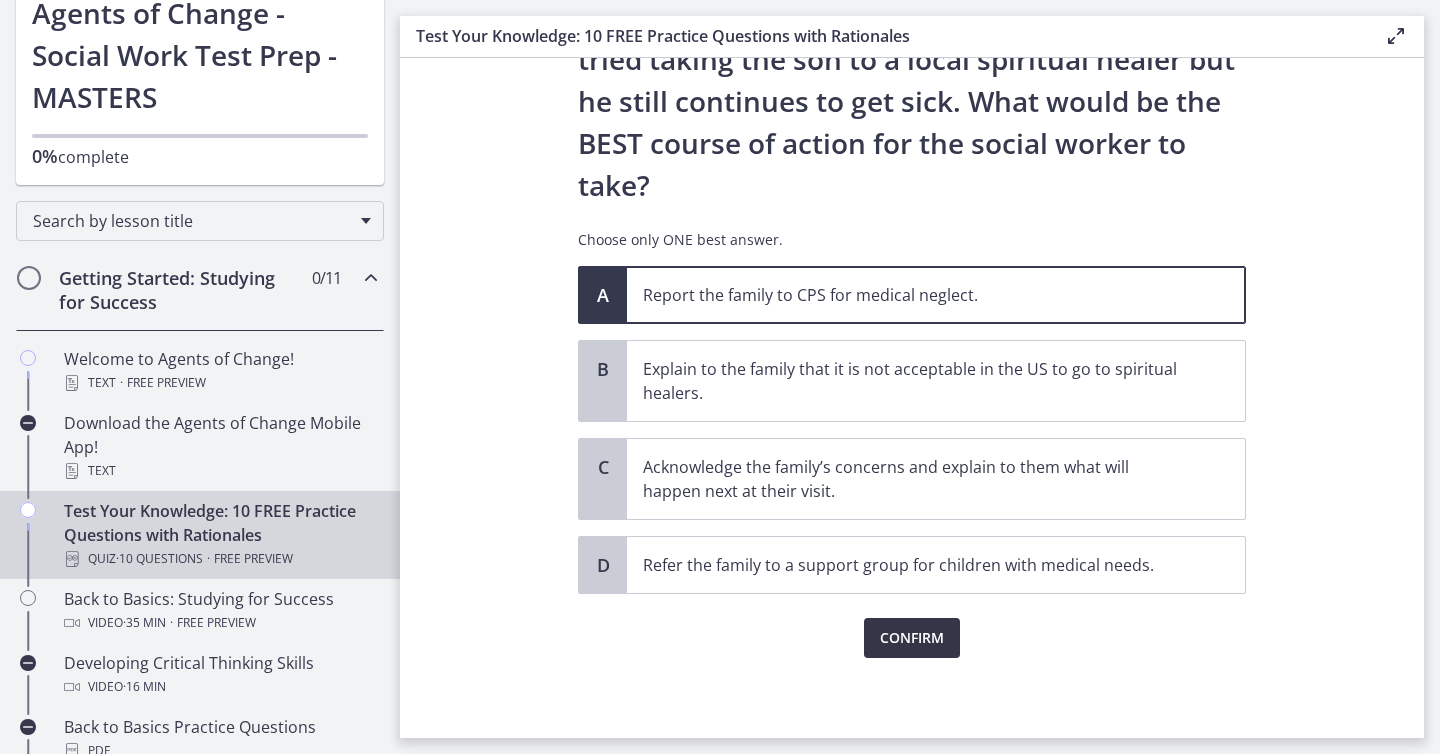 click on "Confirm" at bounding box center (912, 638) 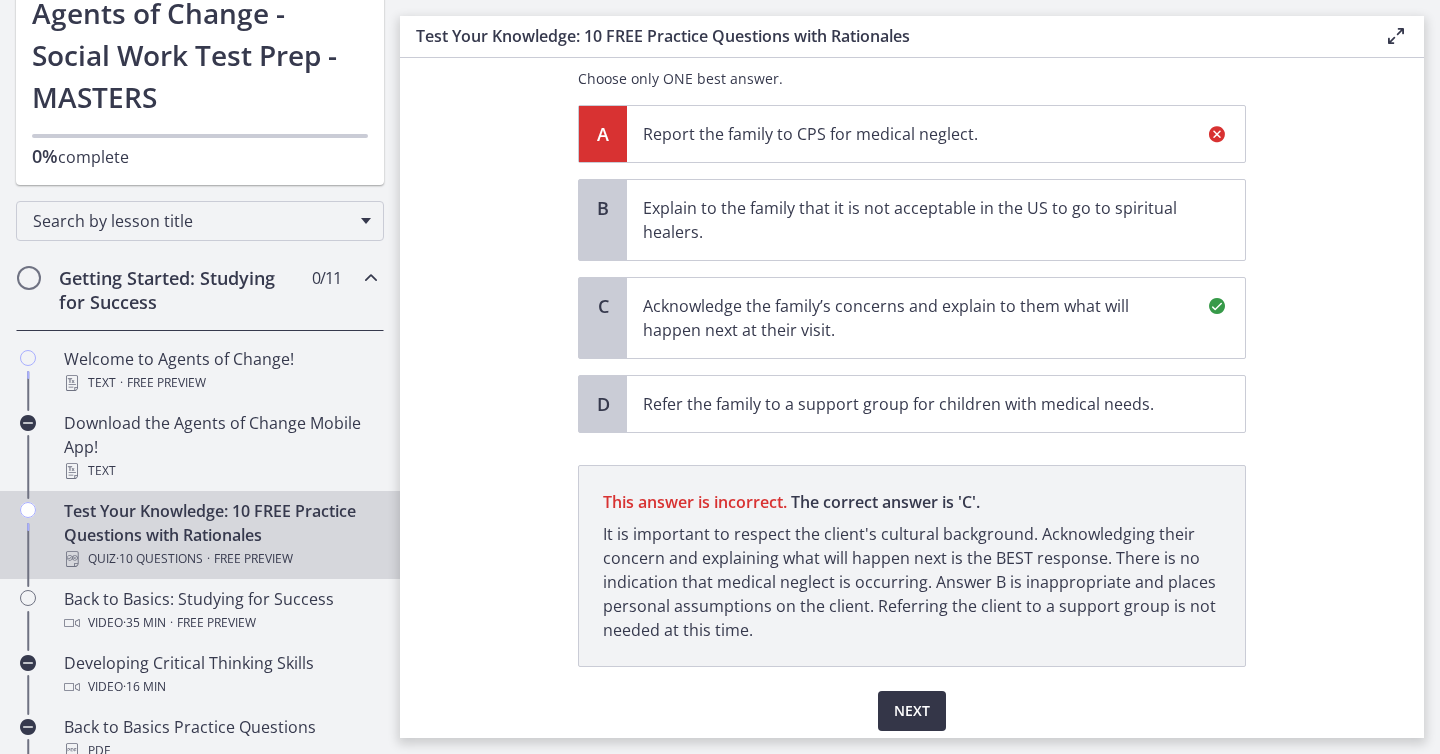 scroll, scrollTop: 612, scrollLeft: 0, axis: vertical 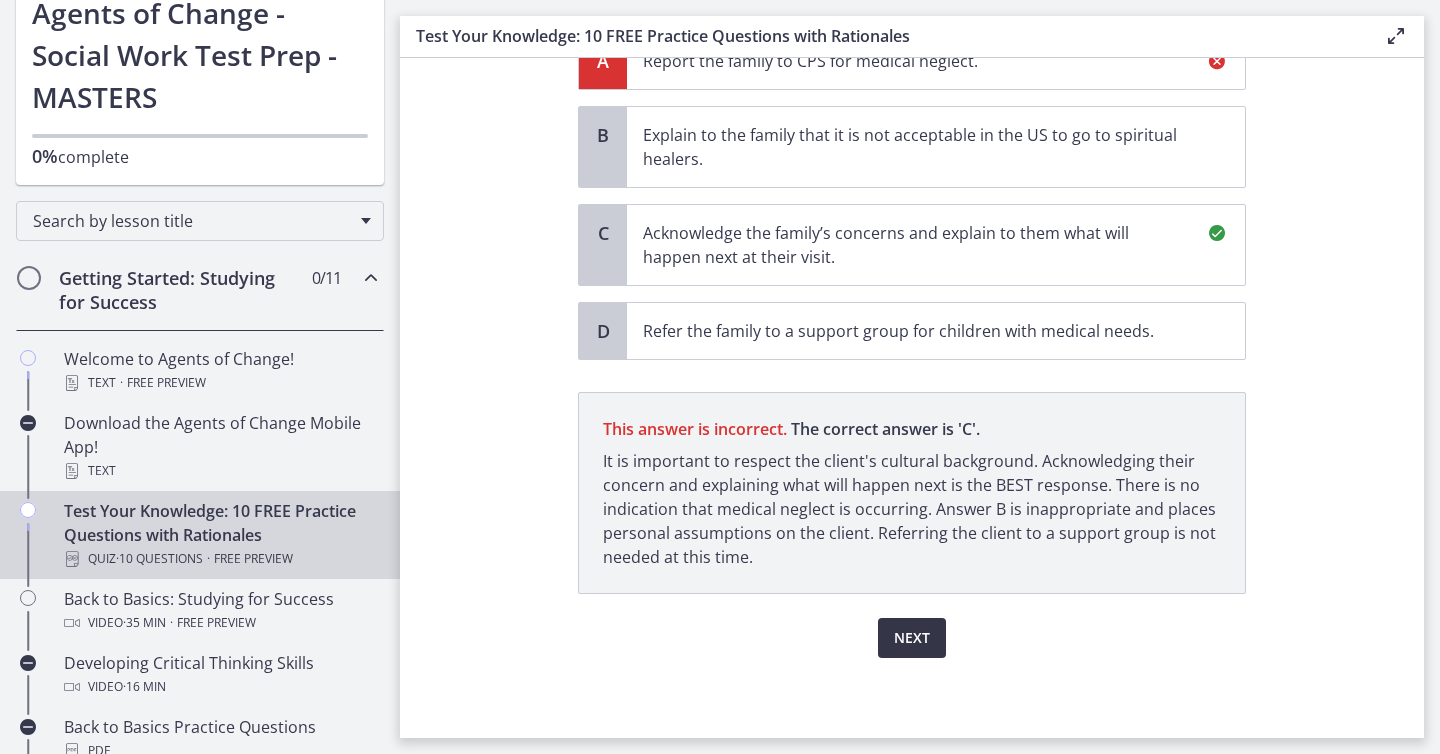 click on "Next" at bounding box center [912, 638] 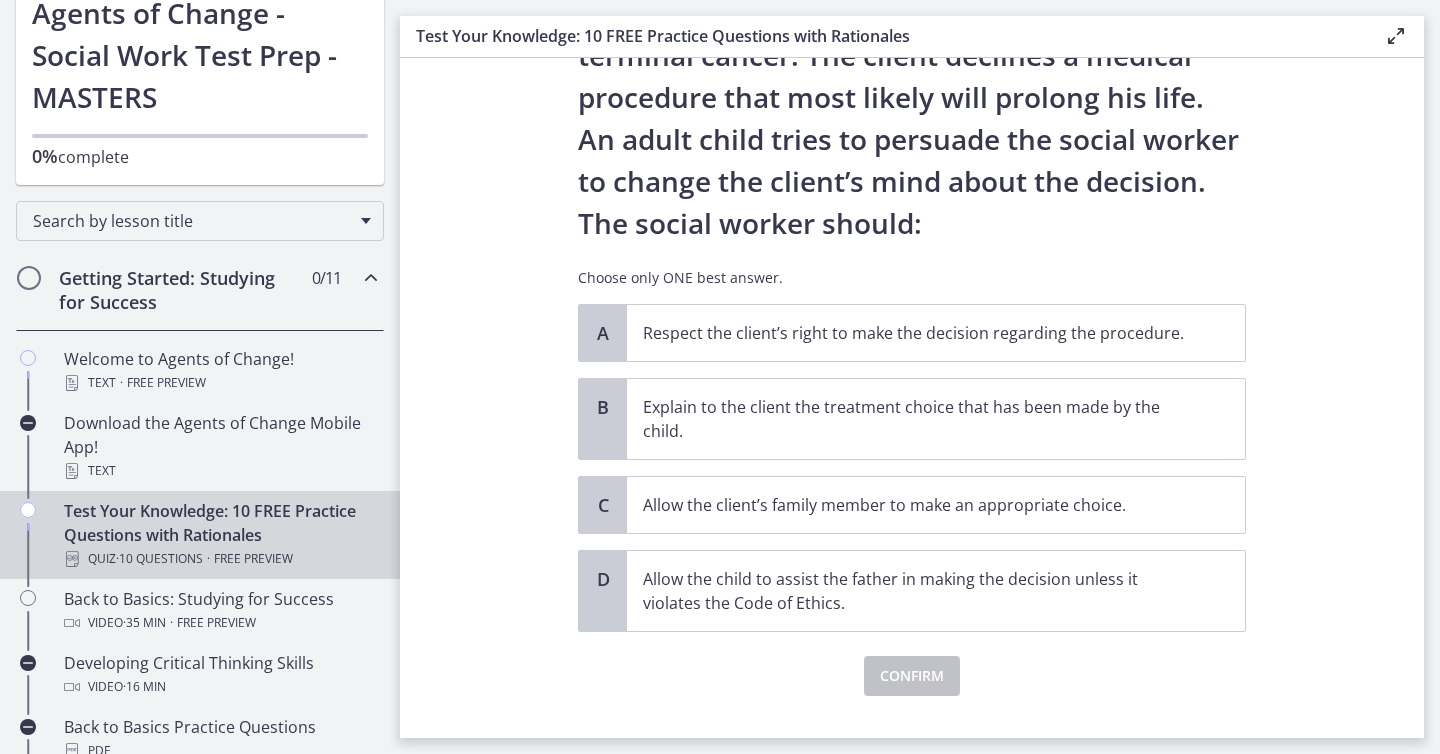 scroll, scrollTop: 210, scrollLeft: 0, axis: vertical 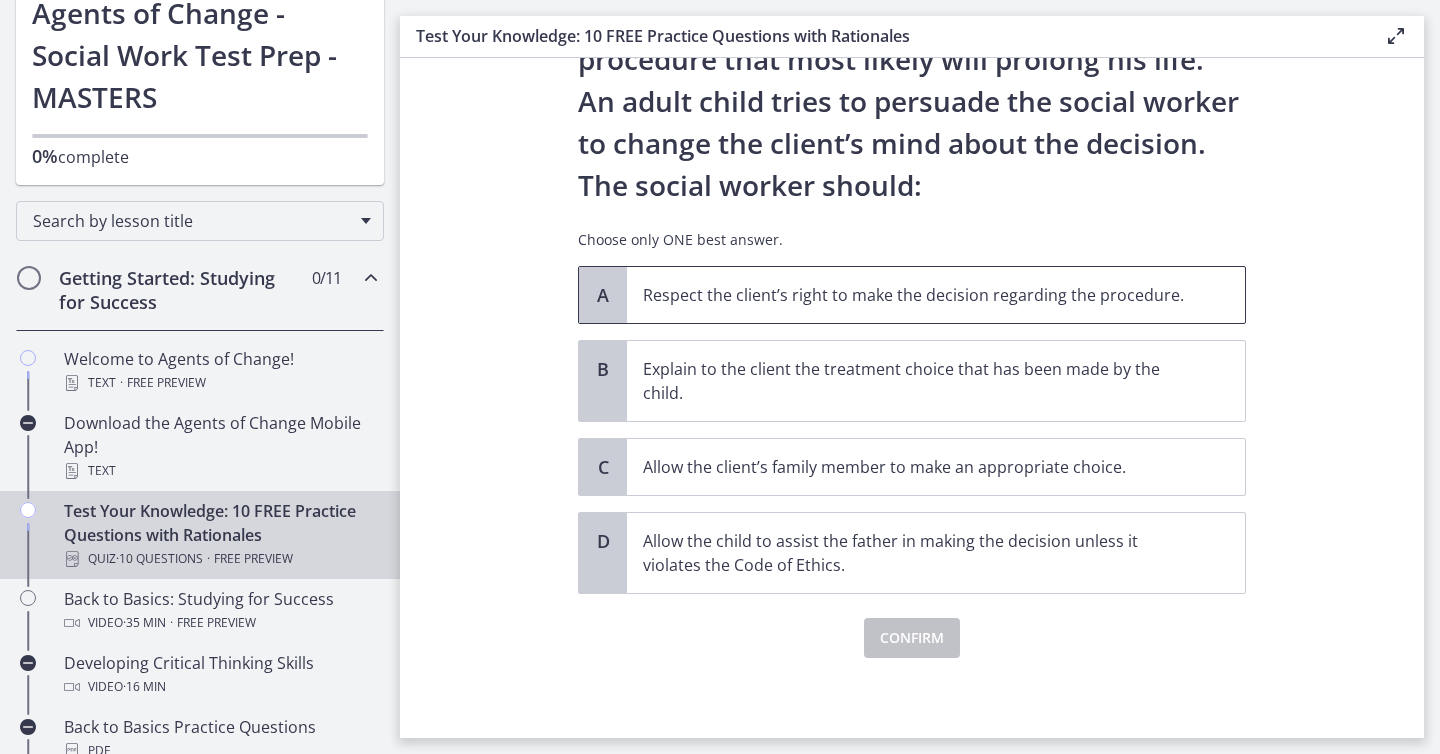 click on "Respect the client’s right to make the decision regarding the procedure." at bounding box center (916, 295) 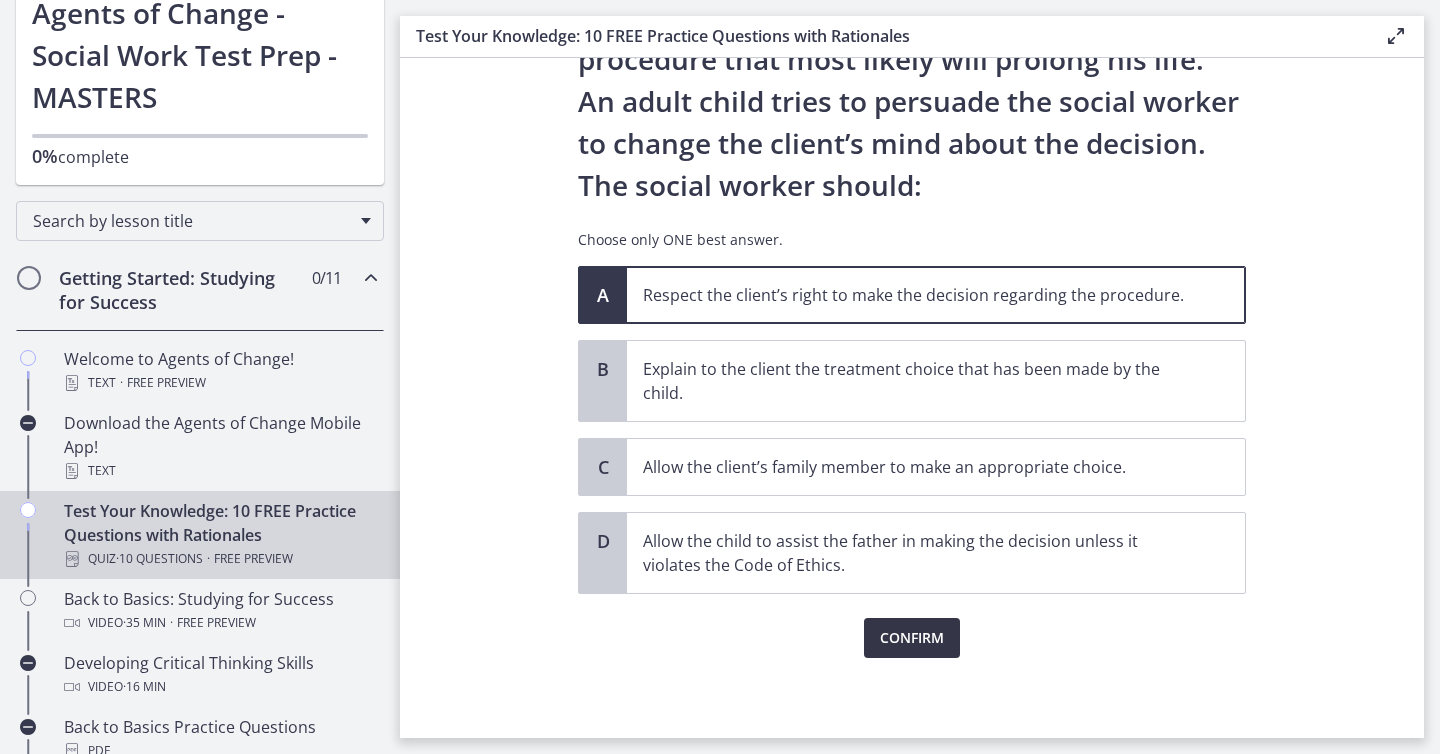 click on "Confirm" at bounding box center (912, 638) 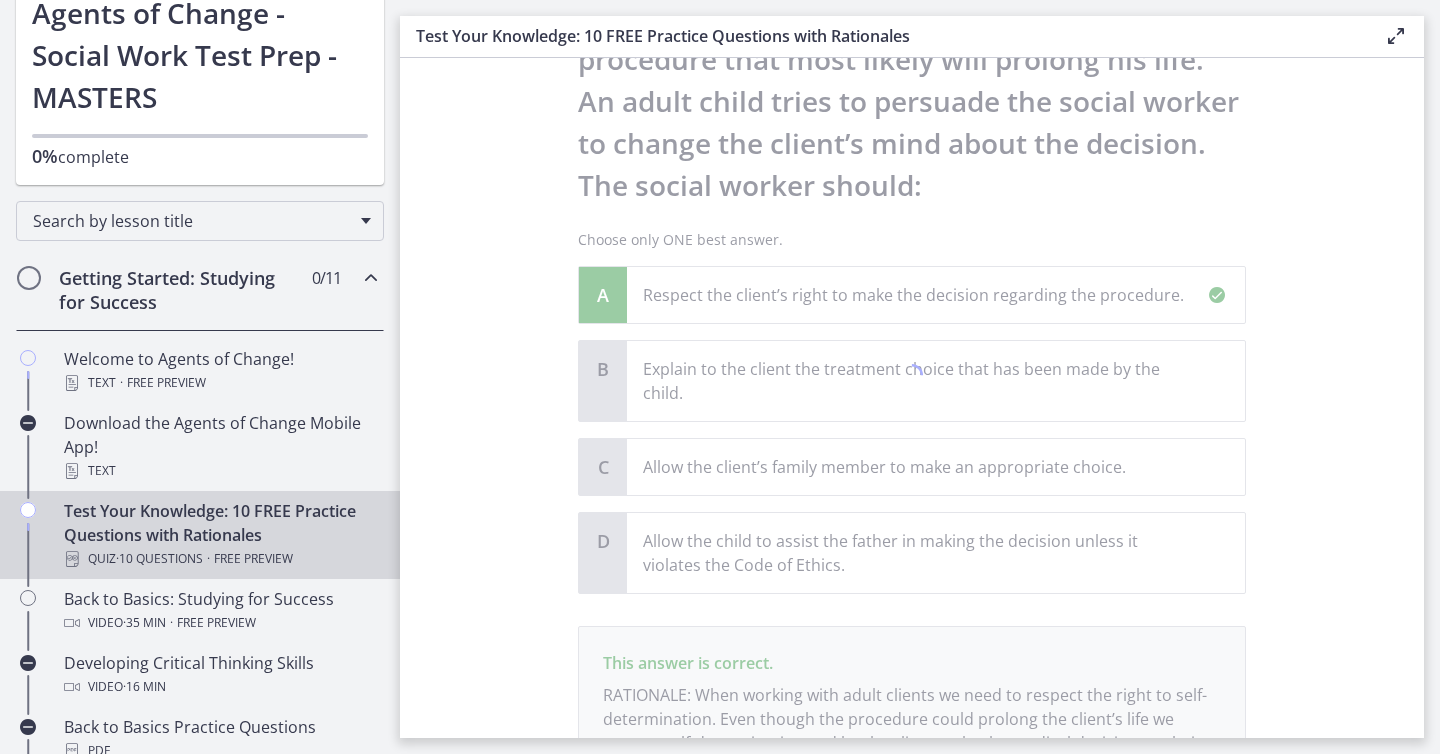 scroll, scrollTop: 420, scrollLeft: 0, axis: vertical 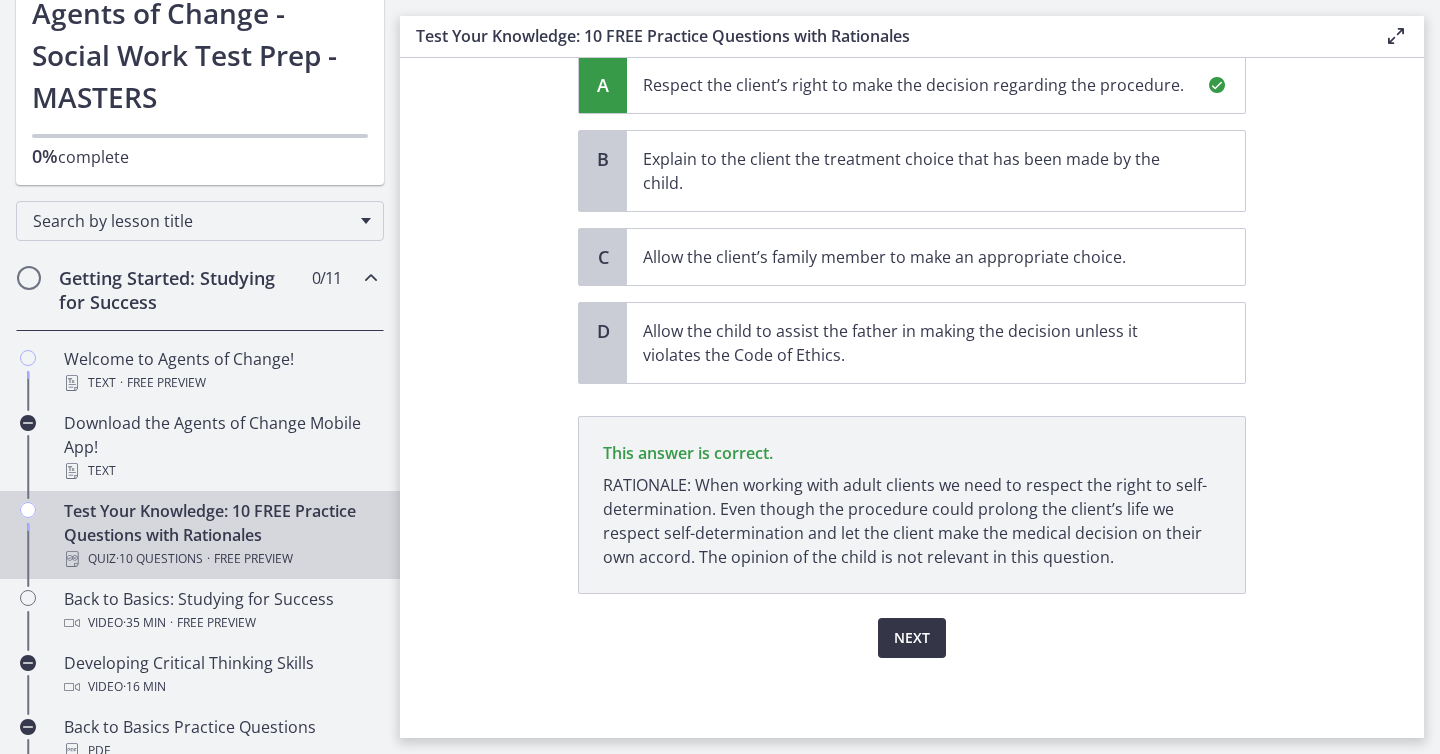 click on "Next" at bounding box center (912, 638) 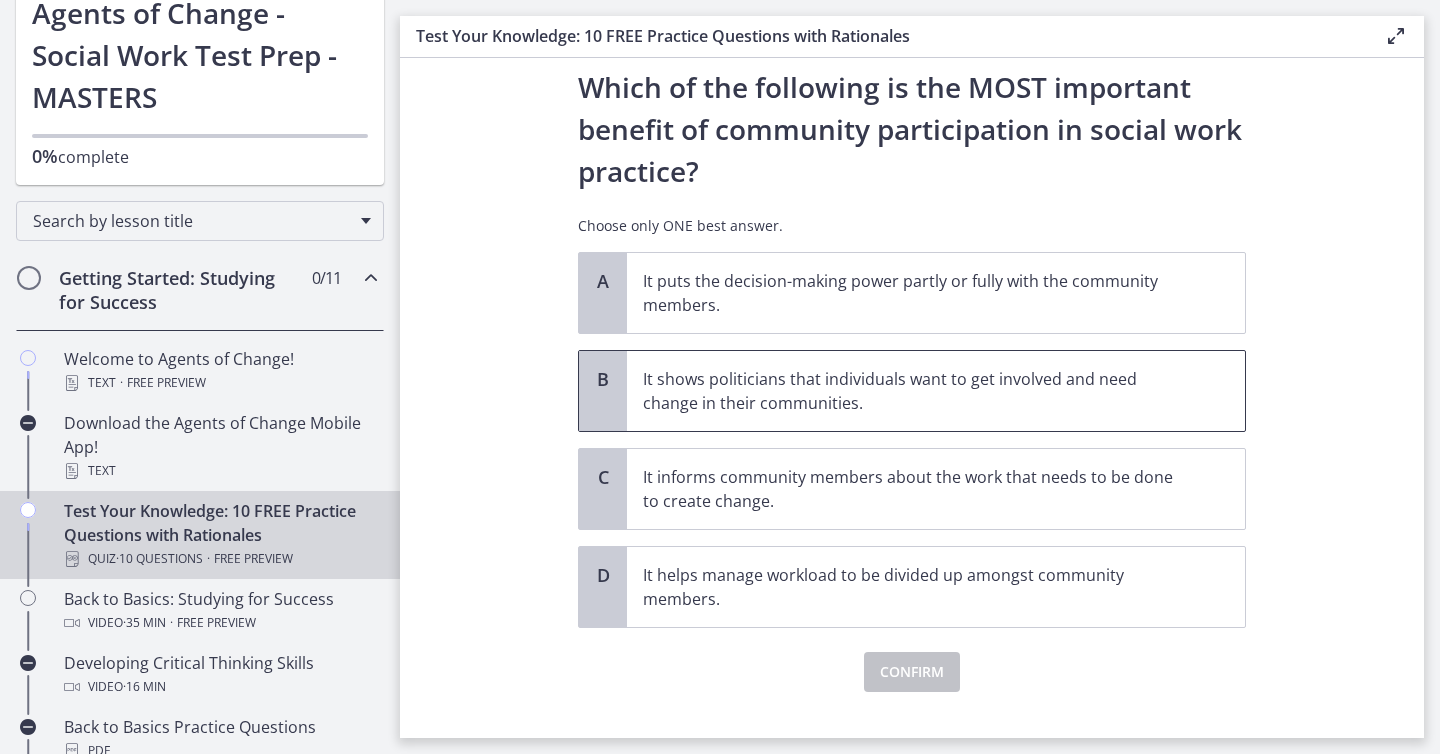 scroll, scrollTop: 65, scrollLeft: 0, axis: vertical 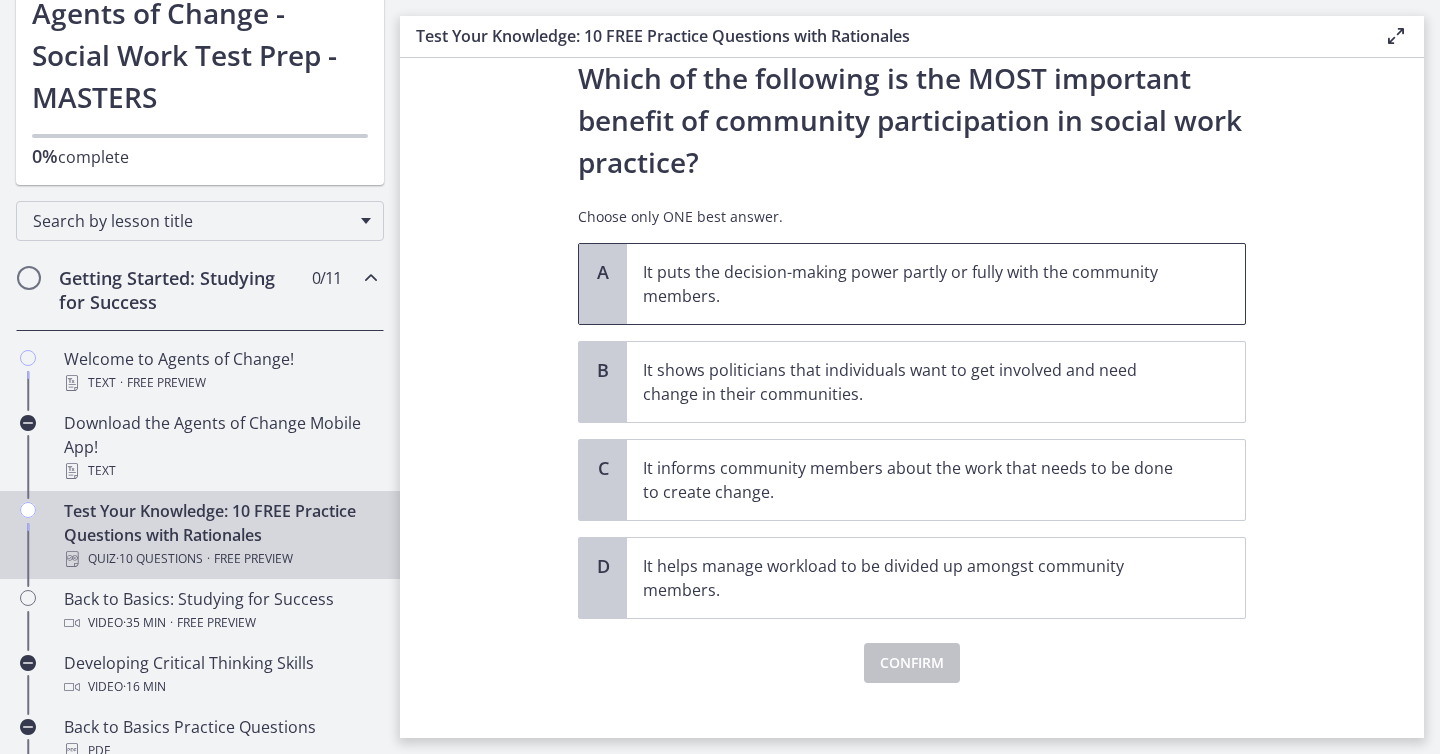 click on "It puts the decision-making power partly or fully with the community members." at bounding box center [916, 284] 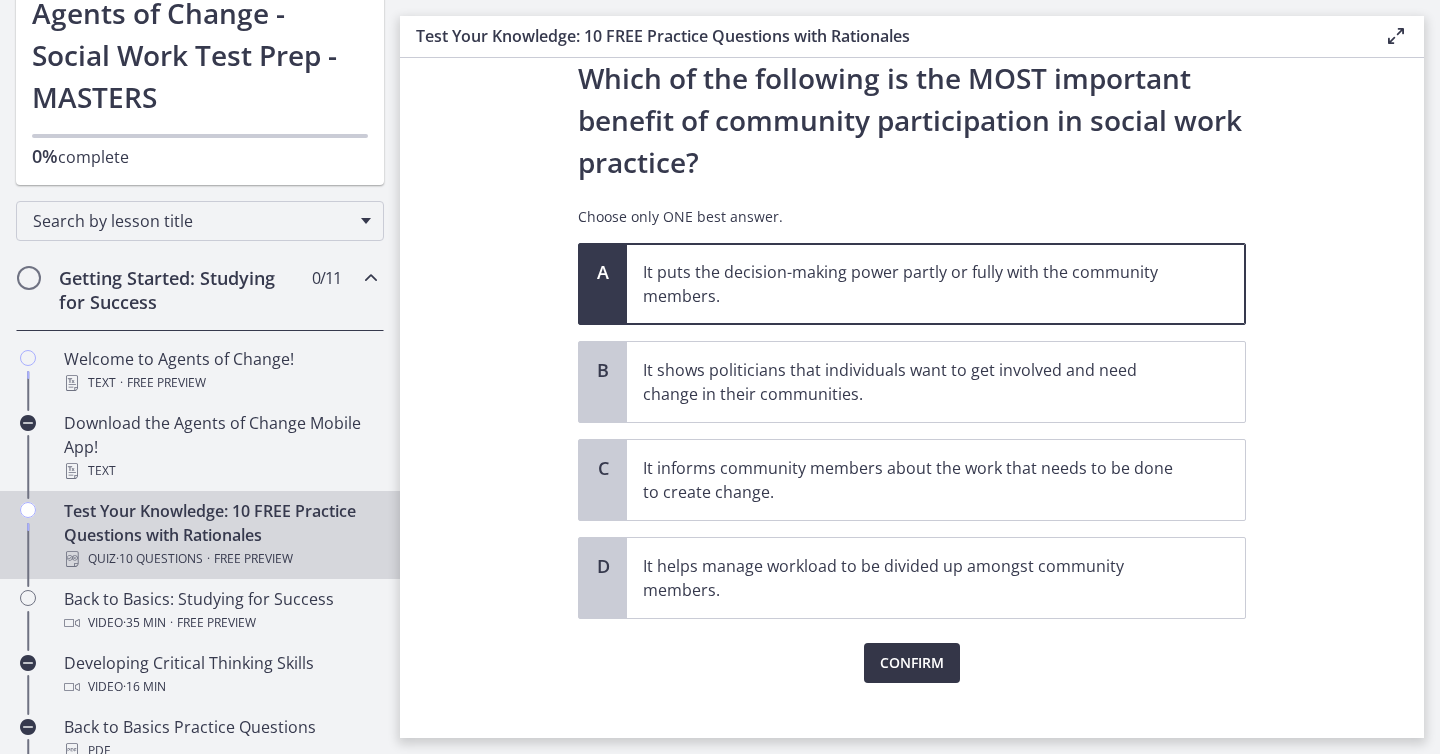 click on "Confirm" at bounding box center [912, 663] 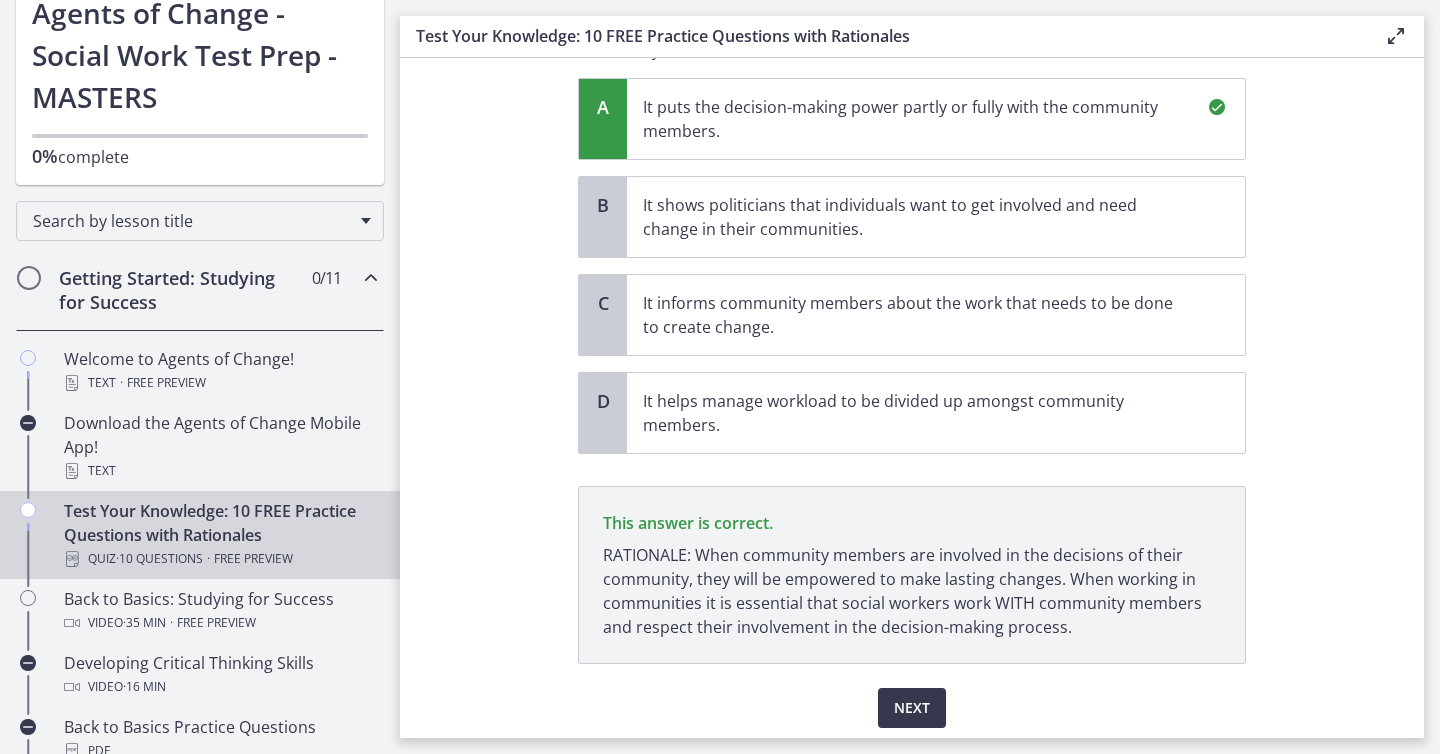 scroll, scrollTop: 300, scrollLeft: 0, axis: vertical 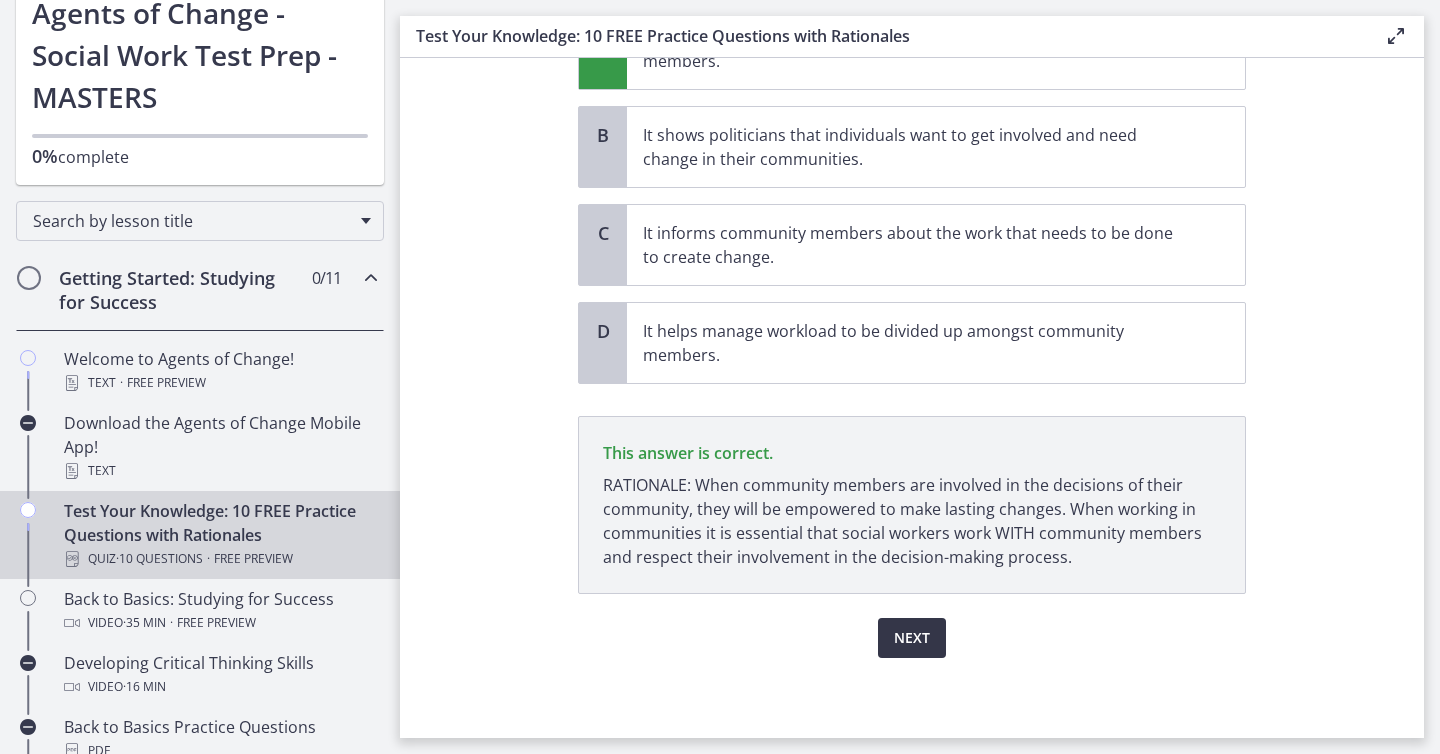 click on "Next" at bounding box center [912, 638] 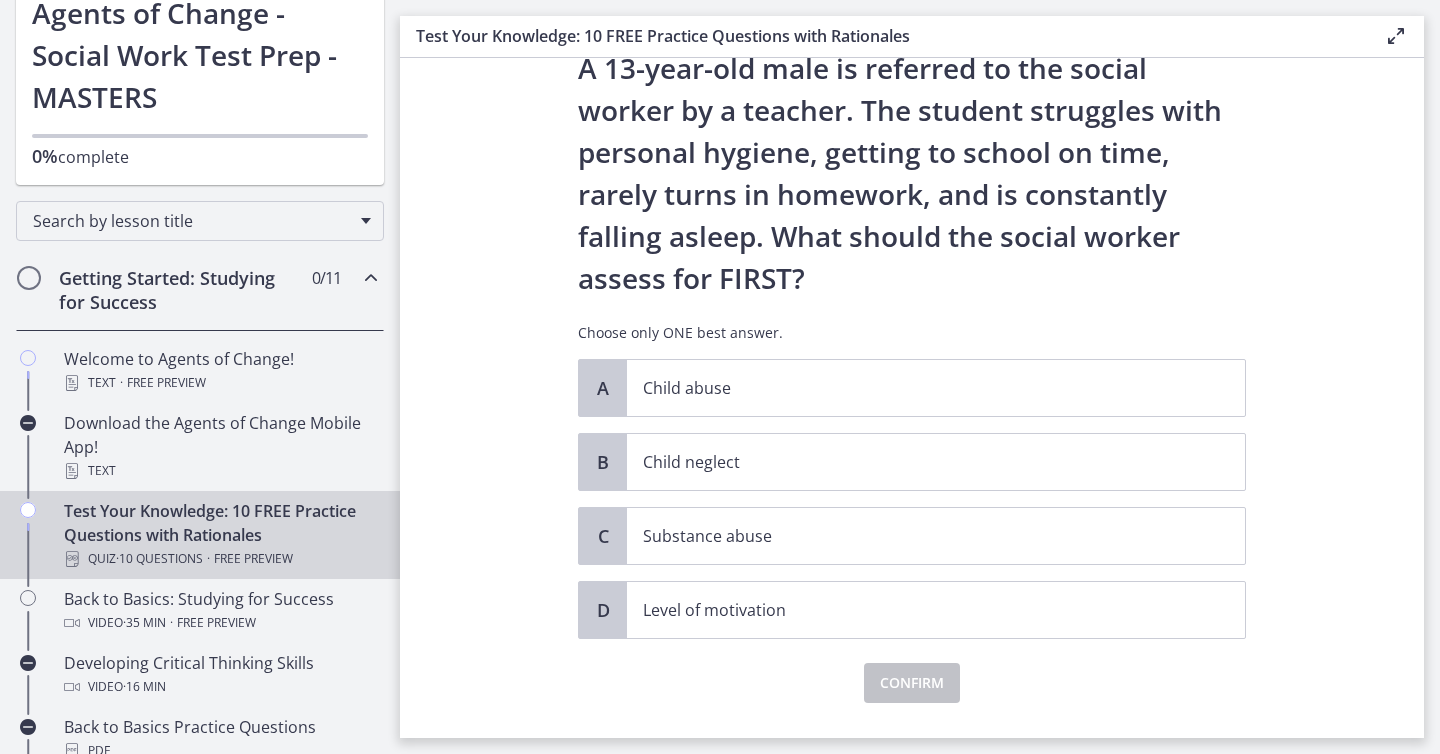 scroll, scrollTop: 74, scrollLeft: 0, axis: vertical 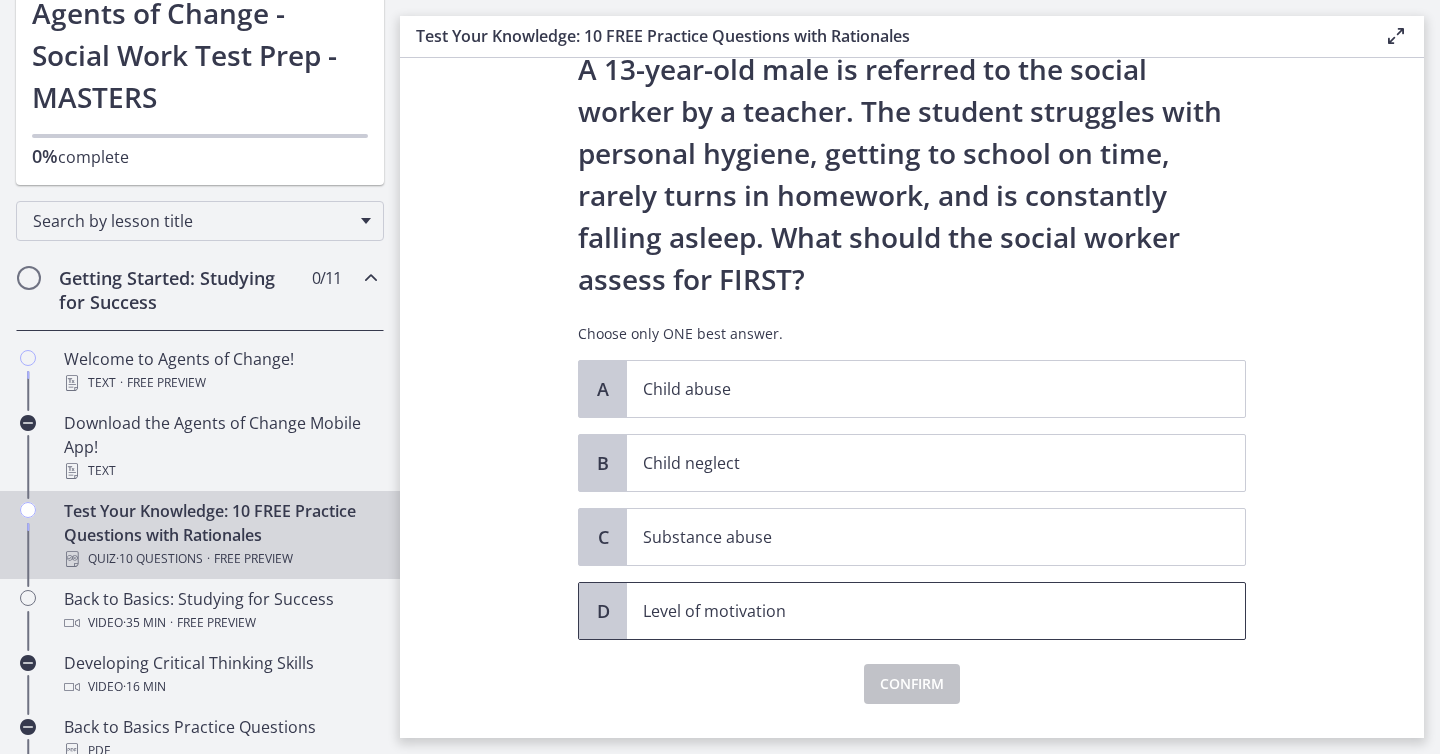 click on "Level of motivation" at bounding box center (916, 611) 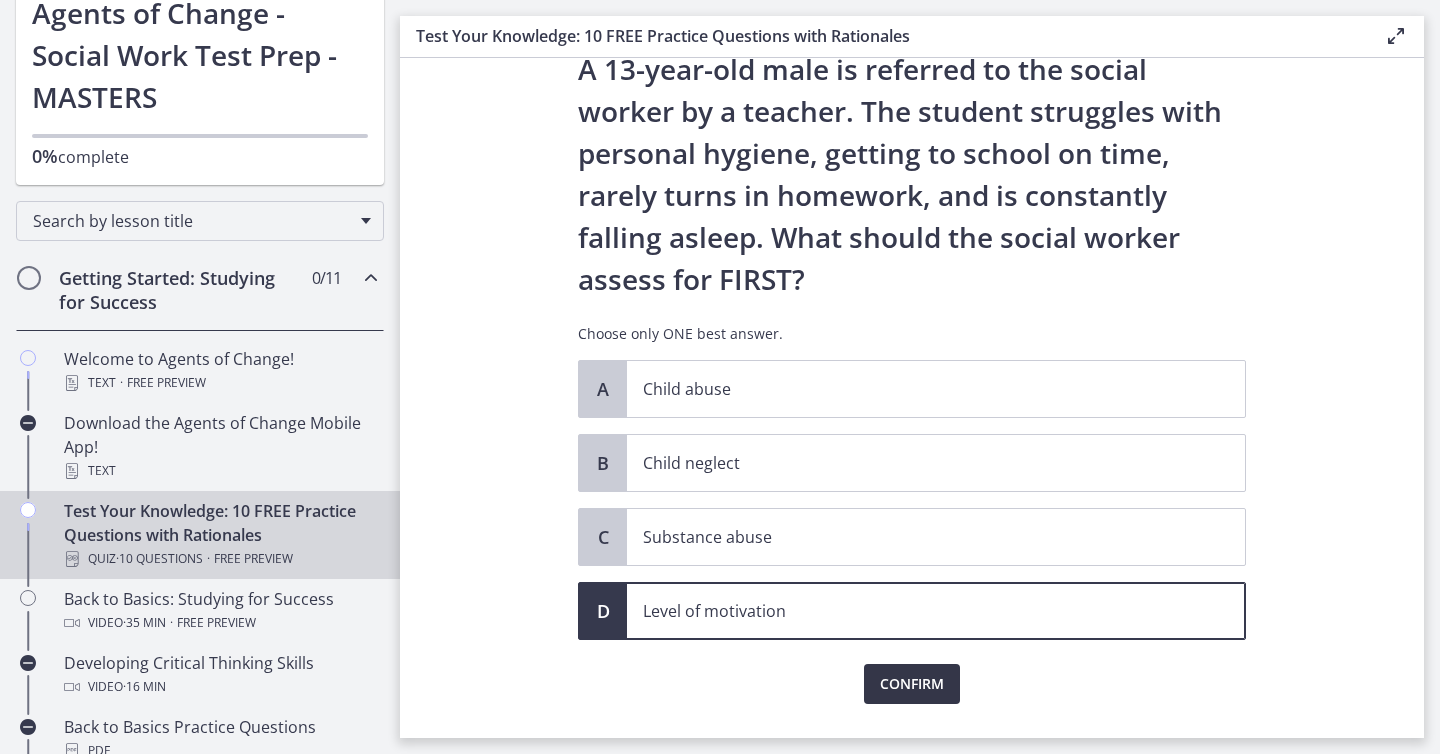 click on "Confirm" at bounding box center [912, 684] 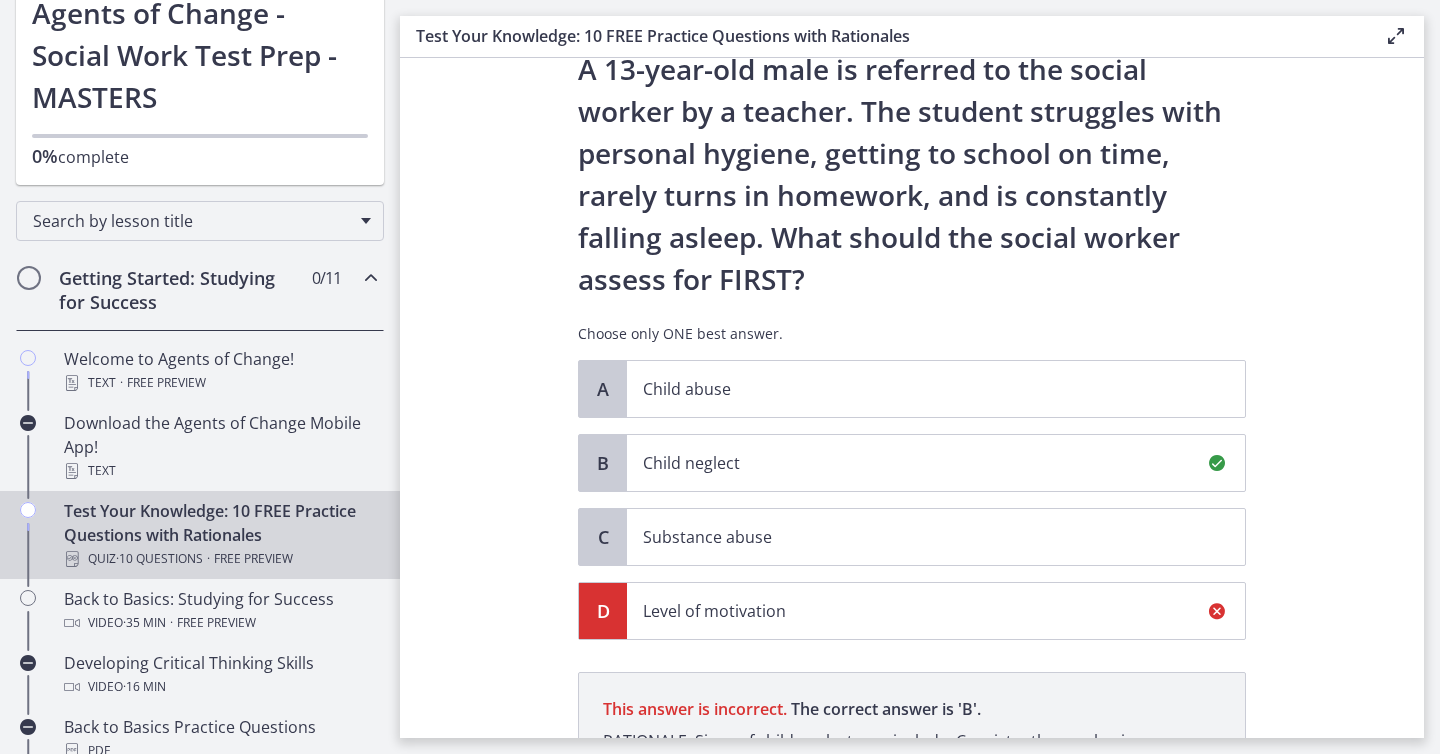 scroll, scrollTop: 354, scrollLeft: 0, axis: vertical 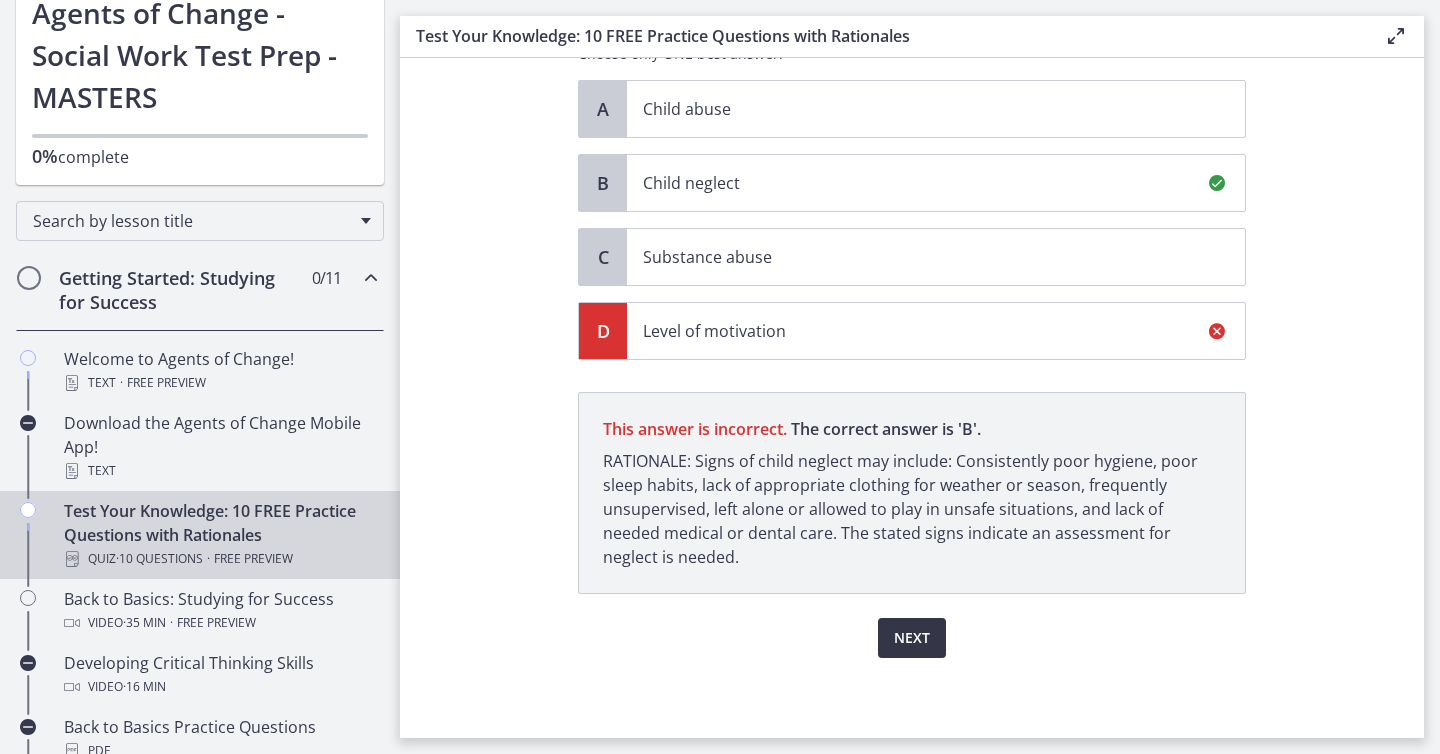 click on "Next" at bounding box center [912, 638] 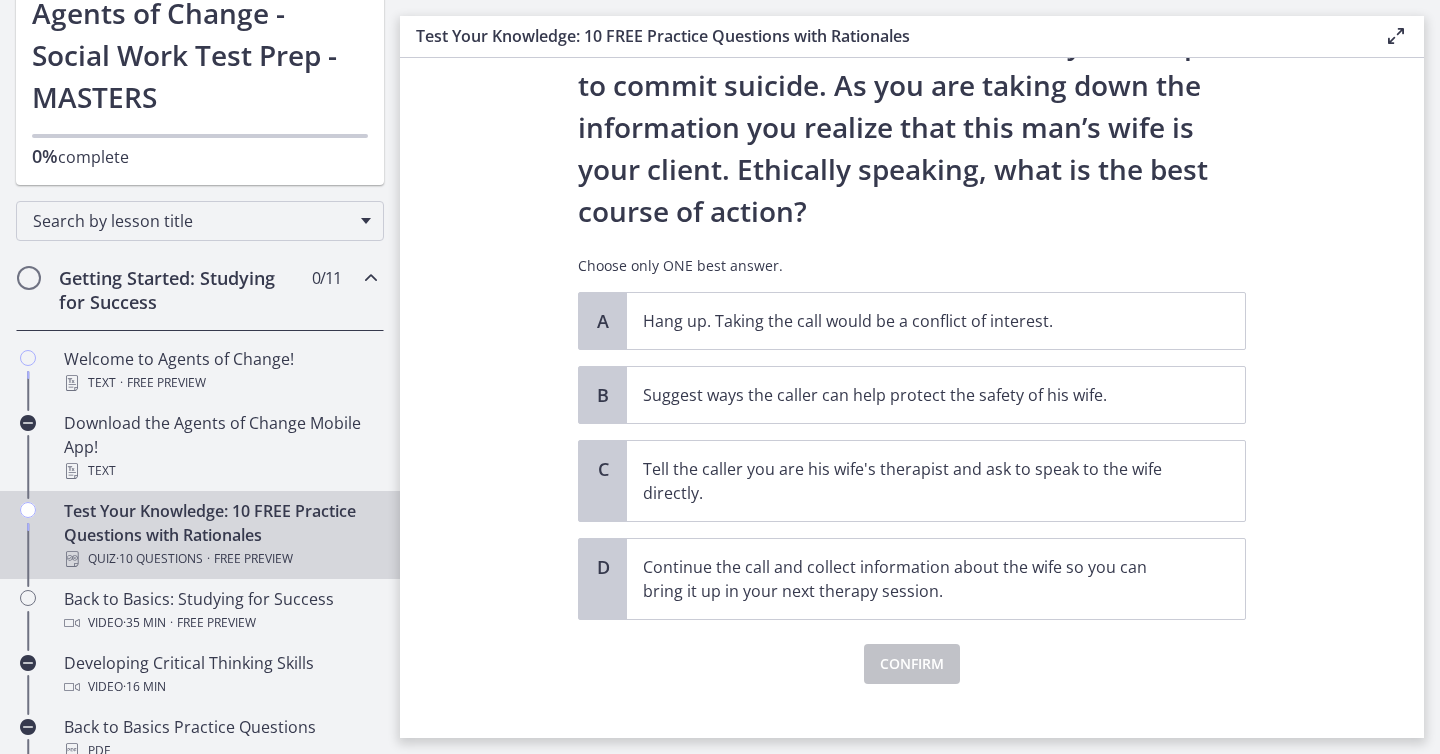 scroll, scrollTop: 236, scrollLeft: 0, axis: vertical 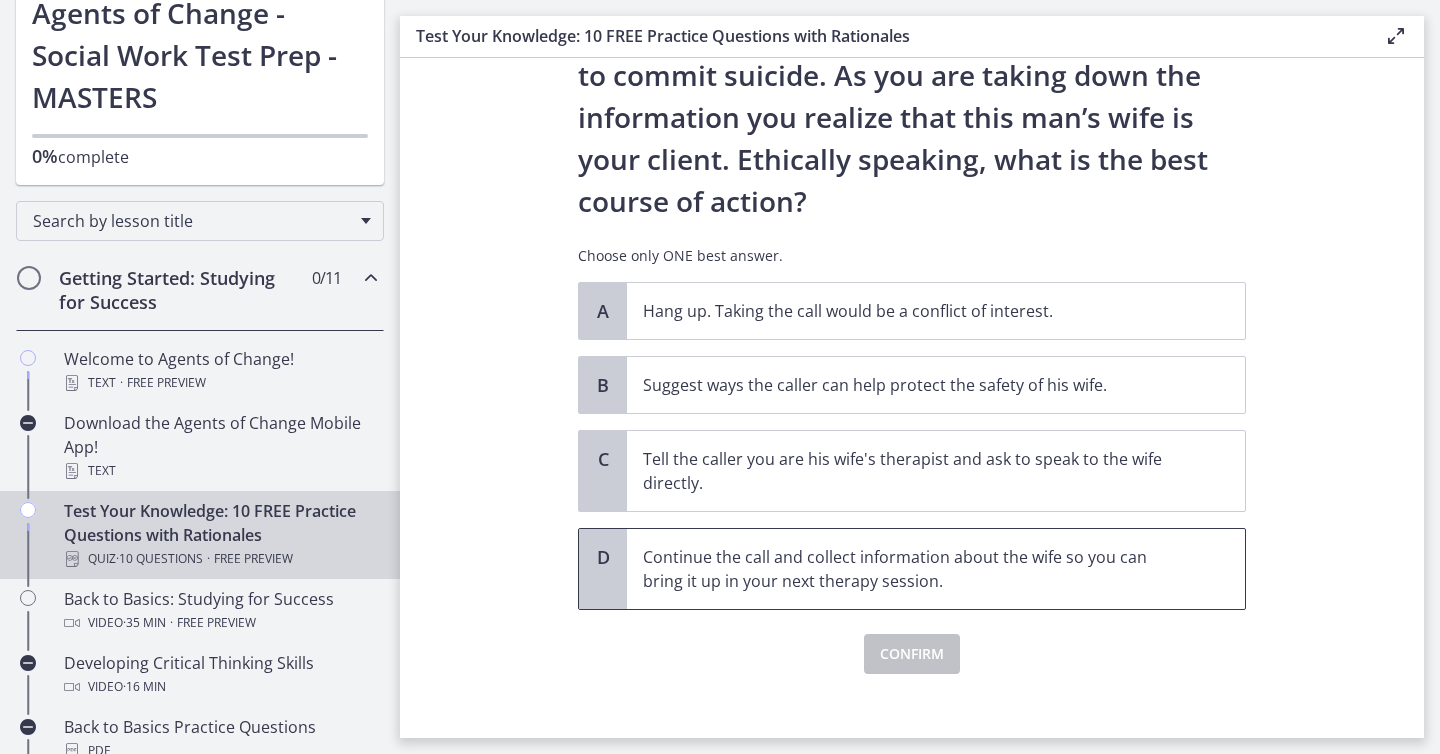 click on "Continue the call and collect information about the wife so you can bring it up in your next therapy session." at bounding box center [936, 569] 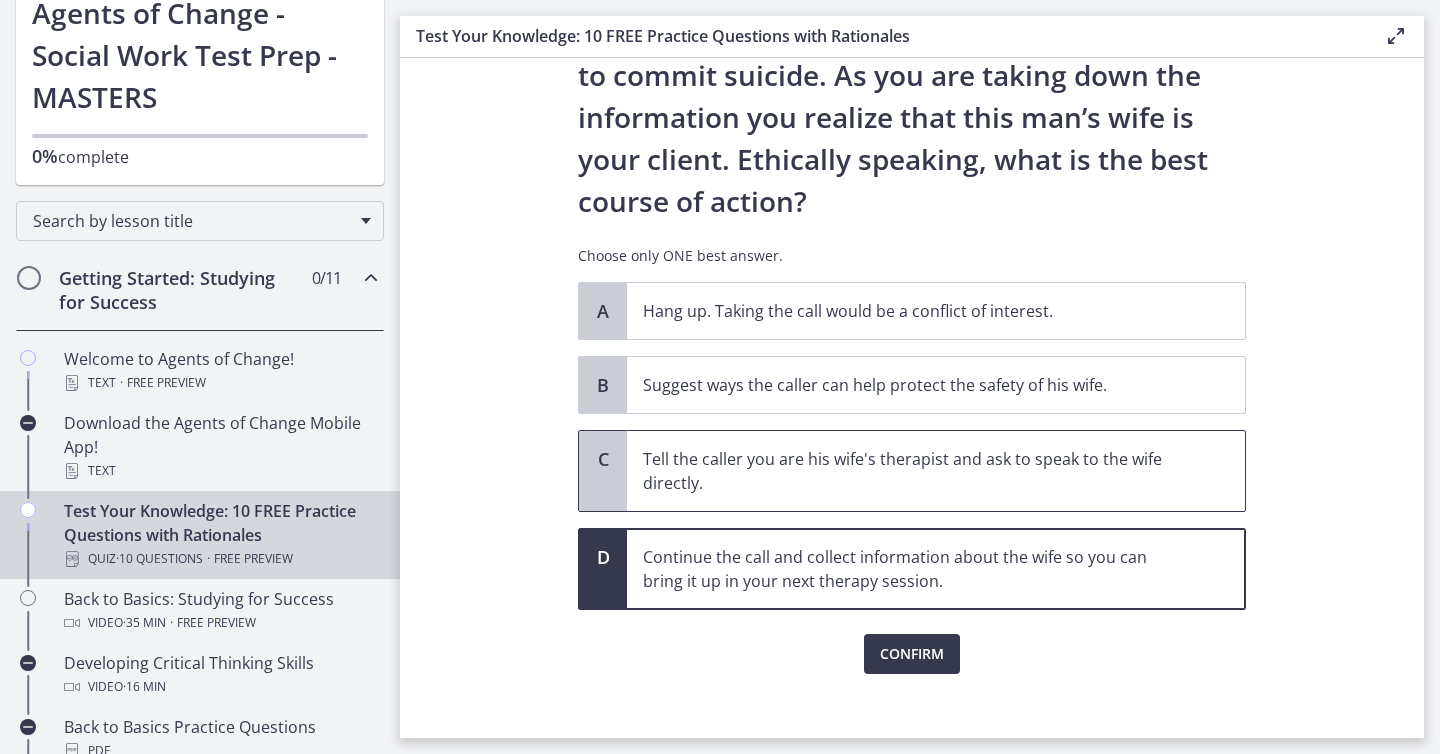 click on "Tell the caller you are his wife's therapist and ask to speak to the wife directly." at bounding box center [916, 471] 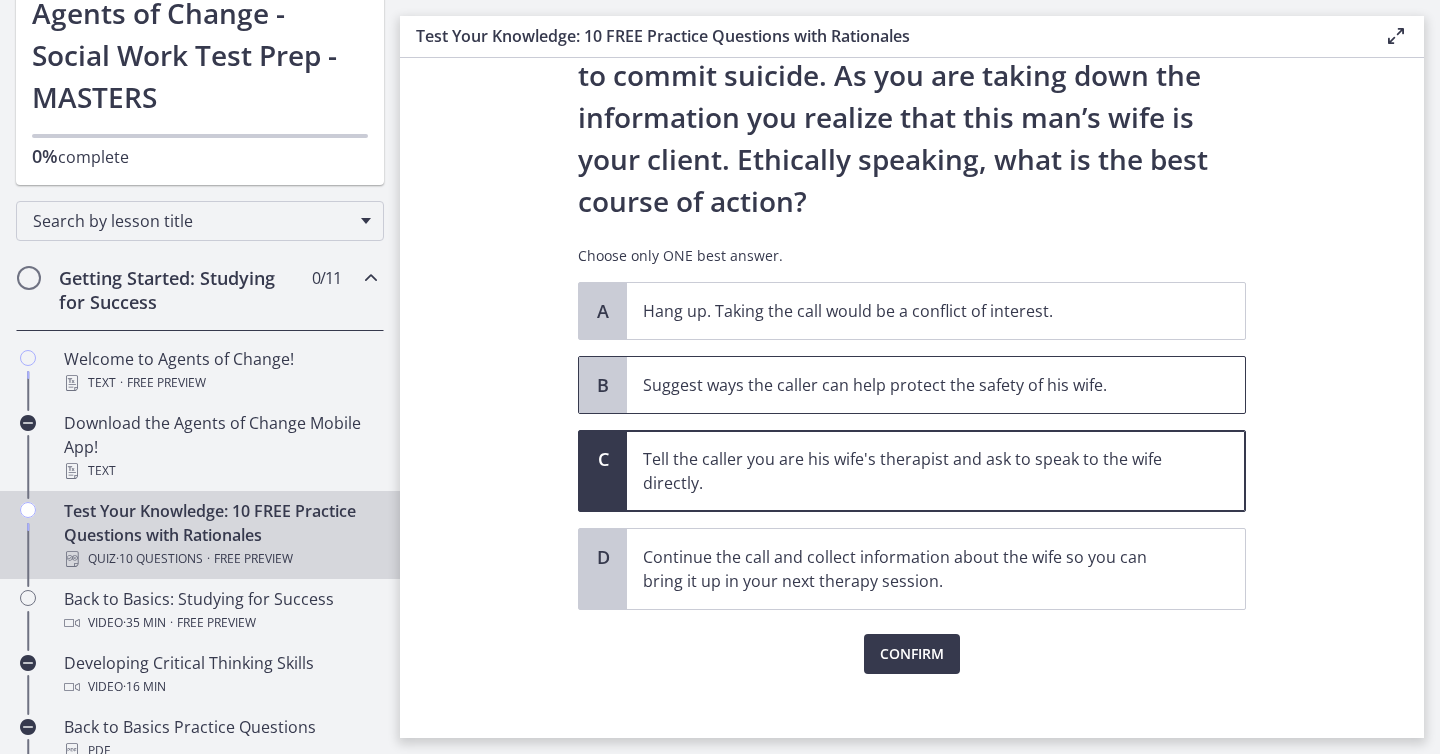 click on "Suggest ways the caller can help protect the safety of his wife." at bounding box center (916, 385) 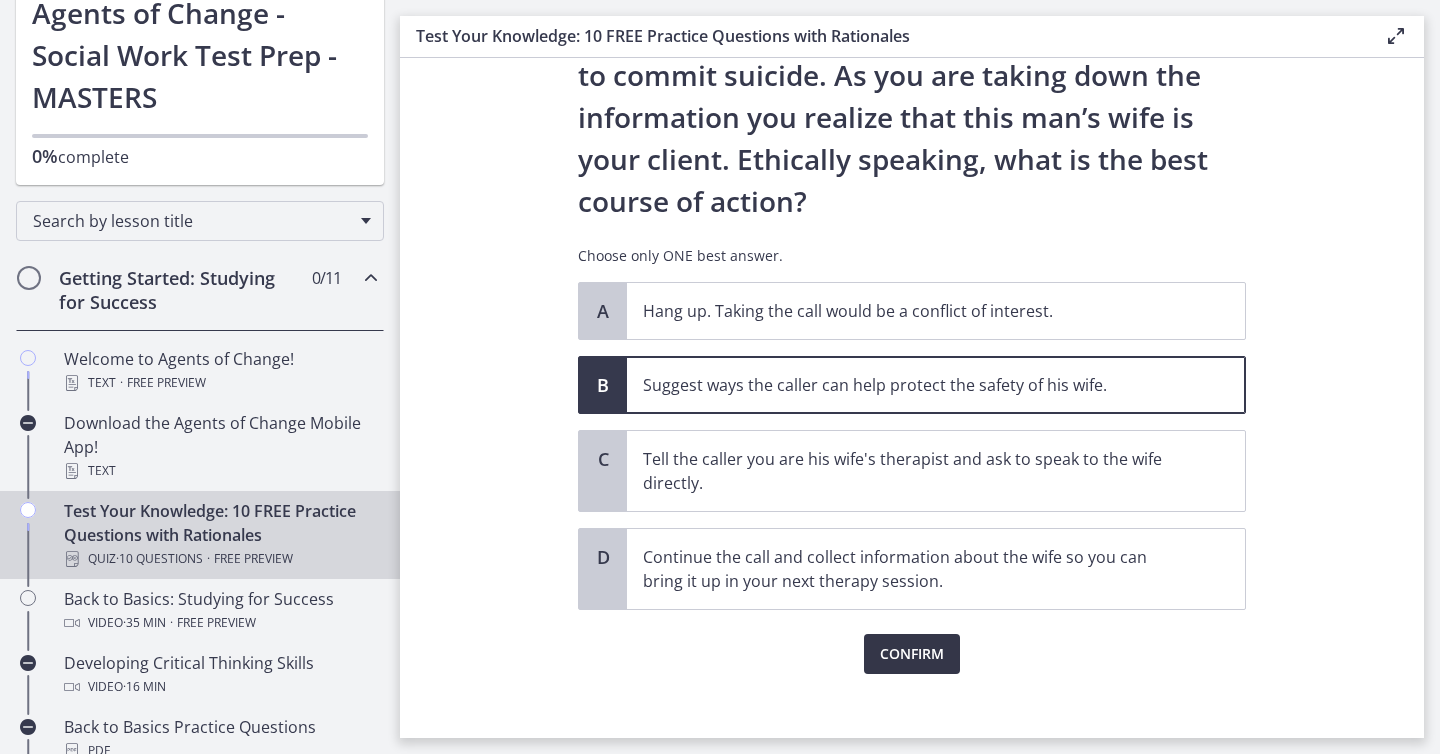 click on "Confirm" at bounding box center [912, 654] 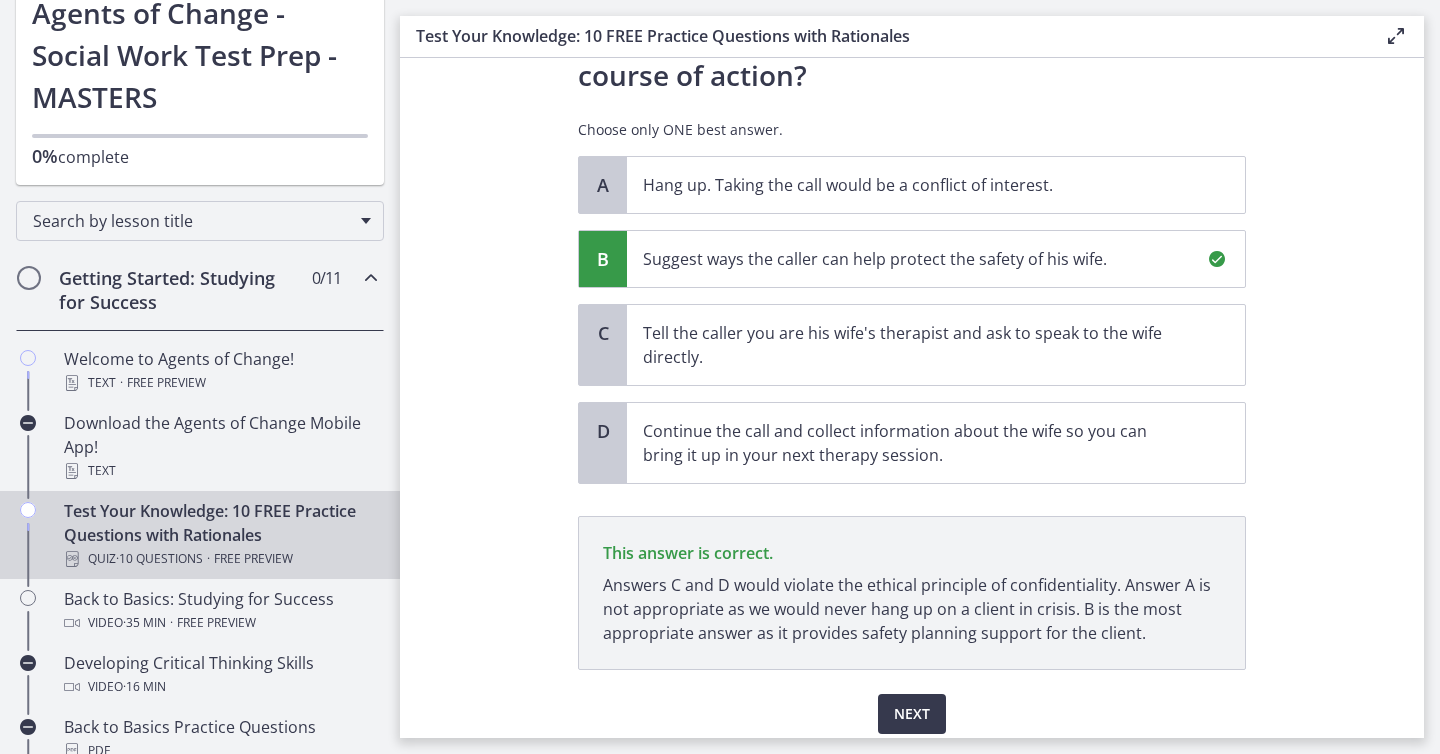 scroll, scrollTop: 438, scrollLeft: 0, axis: vertical 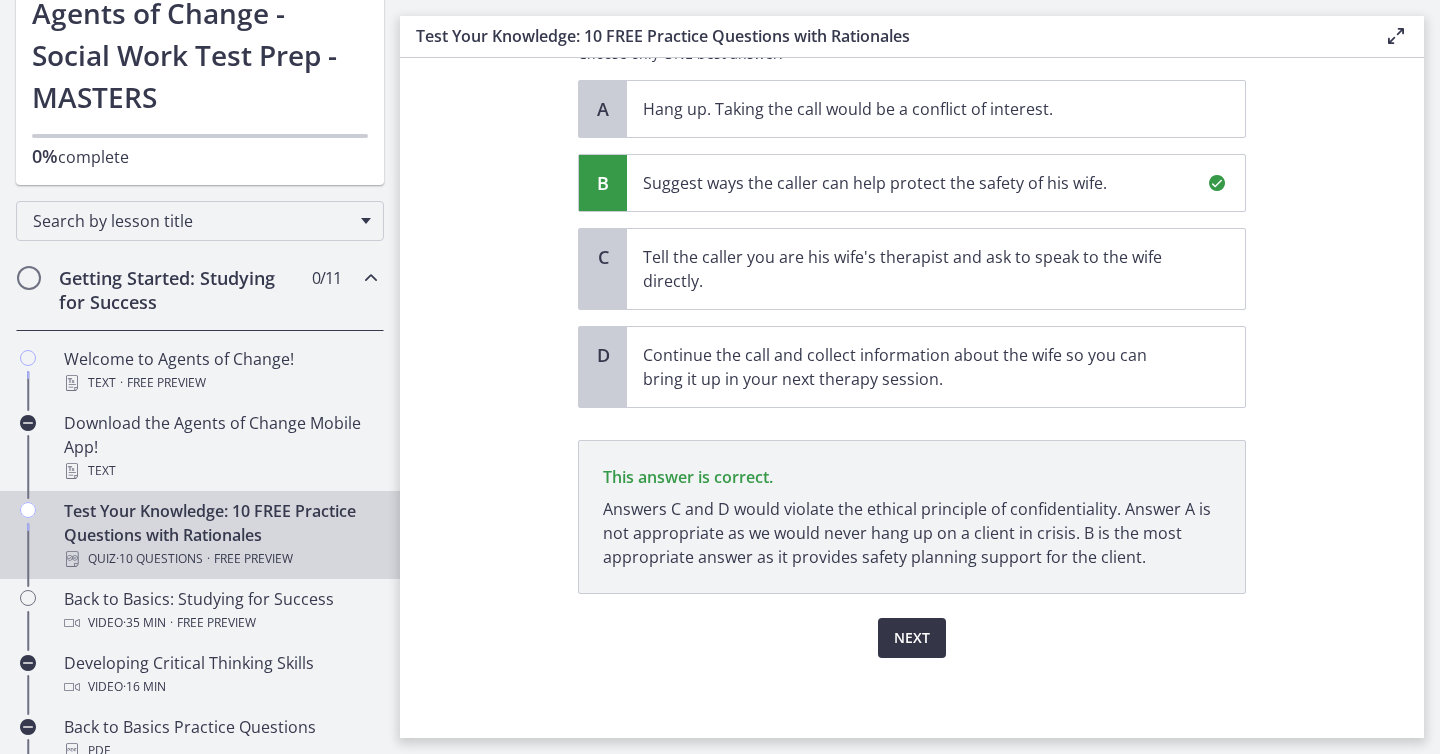 click on "Next" at bounding box center [912, 638] 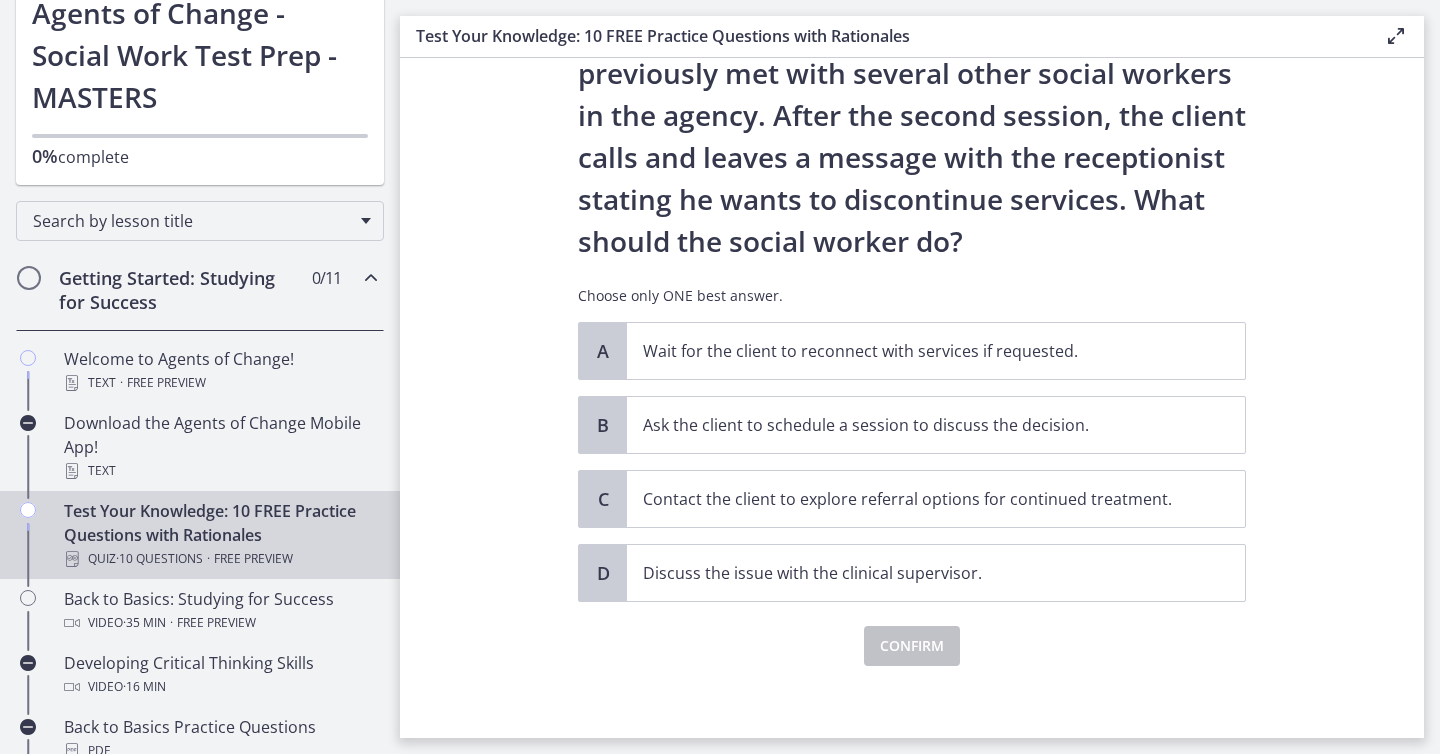 scroll, scrollTop: 157, scrollLeft: 0, axis: vertical 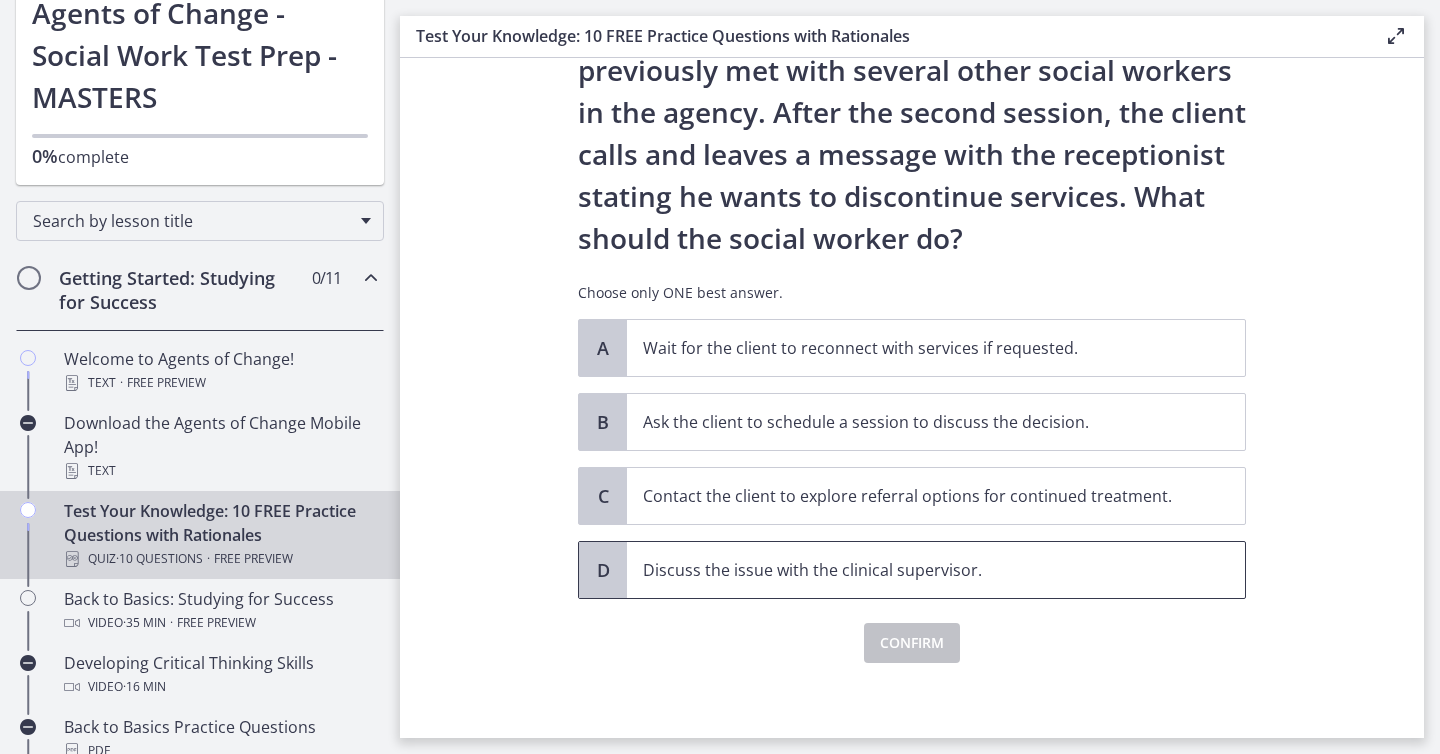 click on "Discuss the issue with the clinical supervisor." at bounding box center (936, 570) 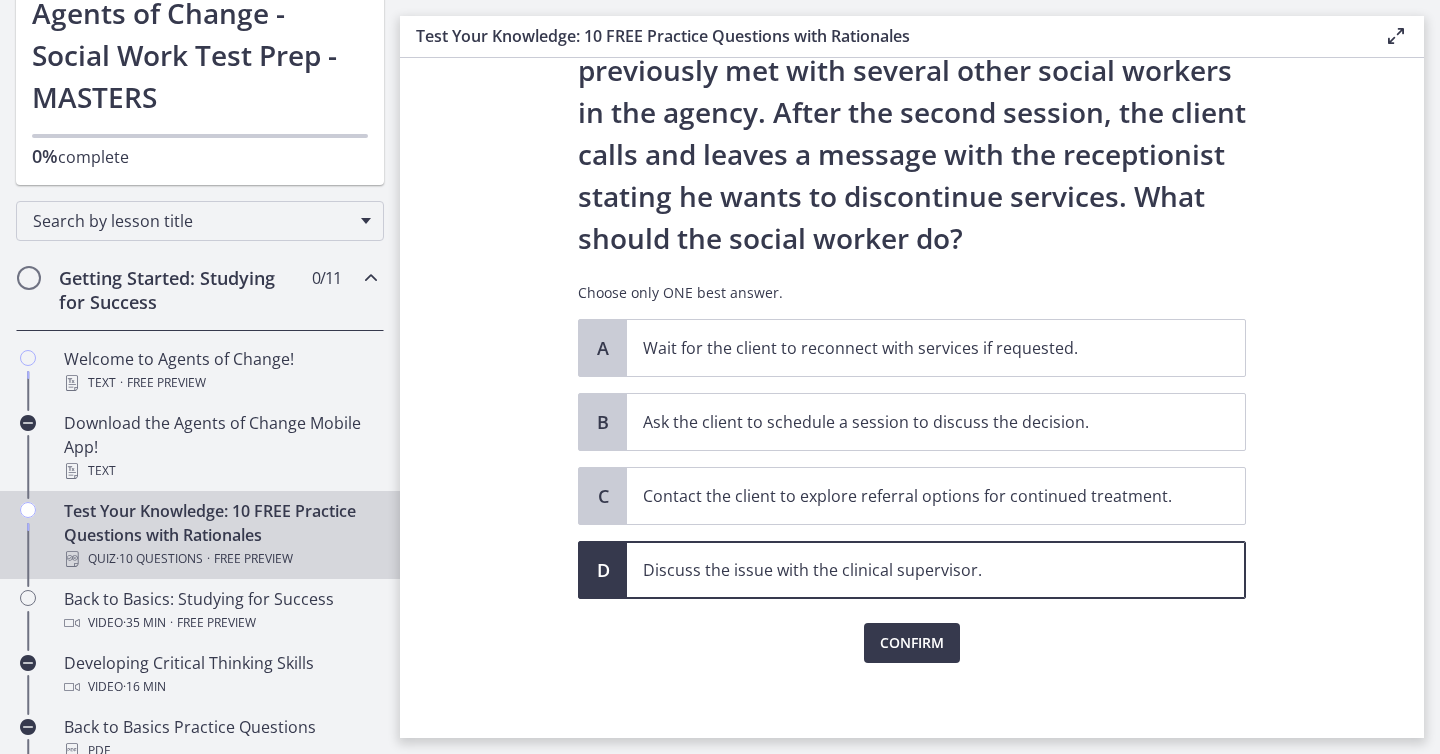click on "Confirm" at bounding box center (912, 631) 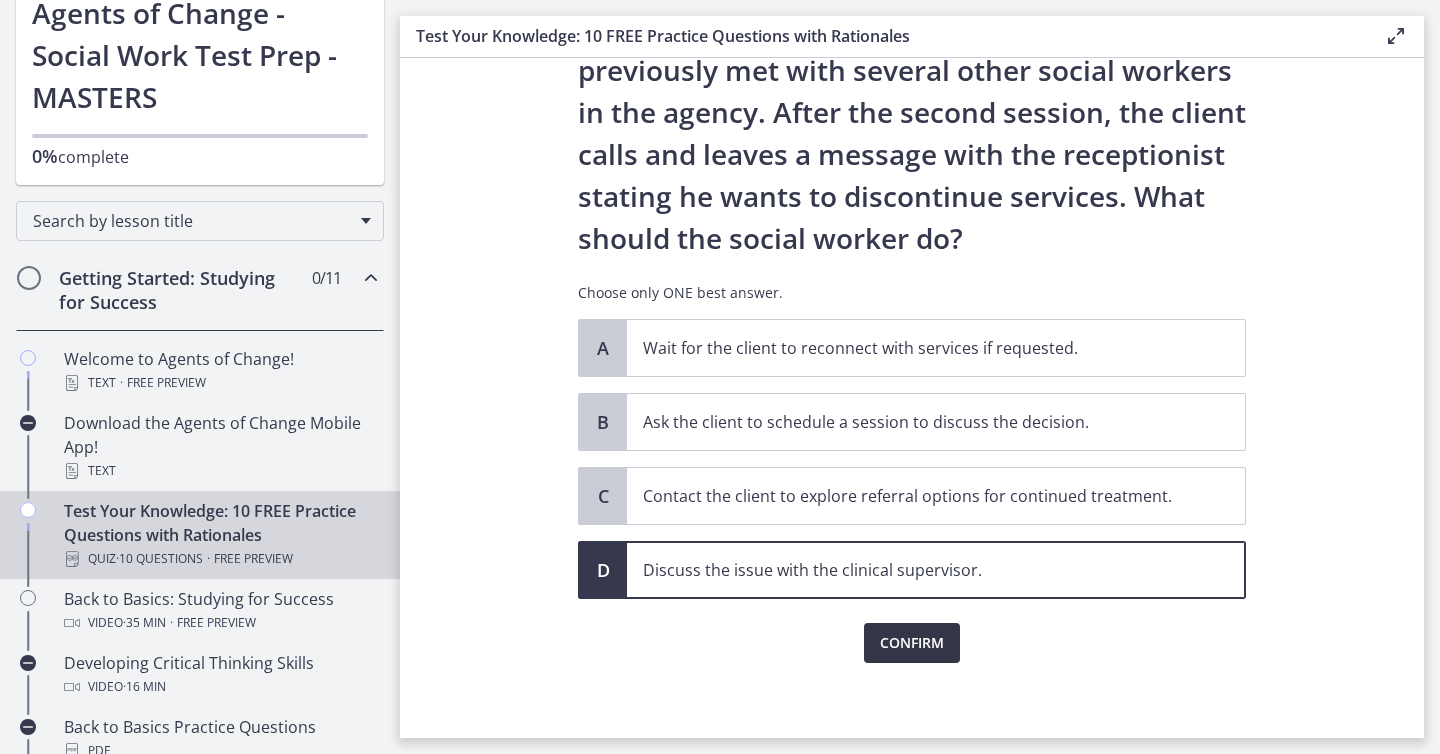 click on "Confirm" at bounding box center [912, 643] 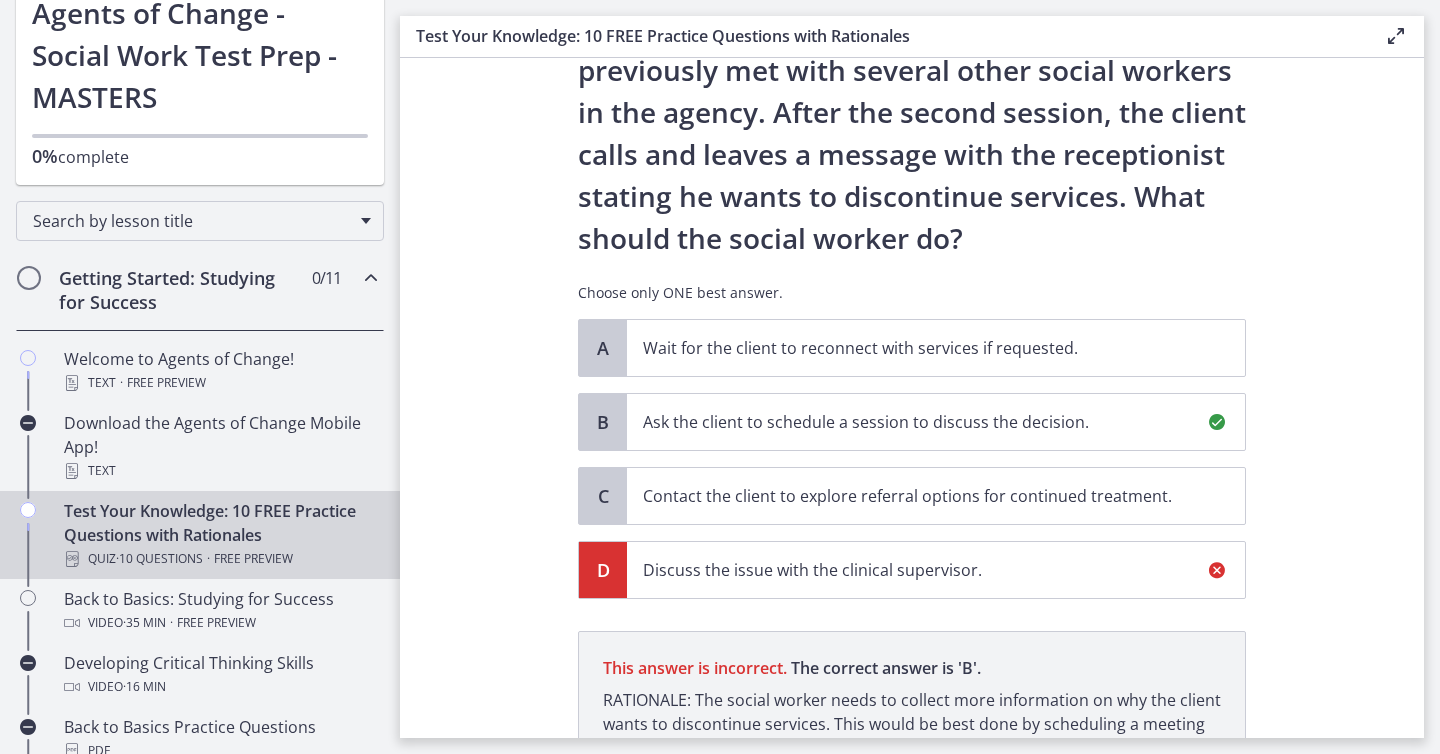 scroll, scrollTop: 396, scrollLeft: 0, axis: vertical 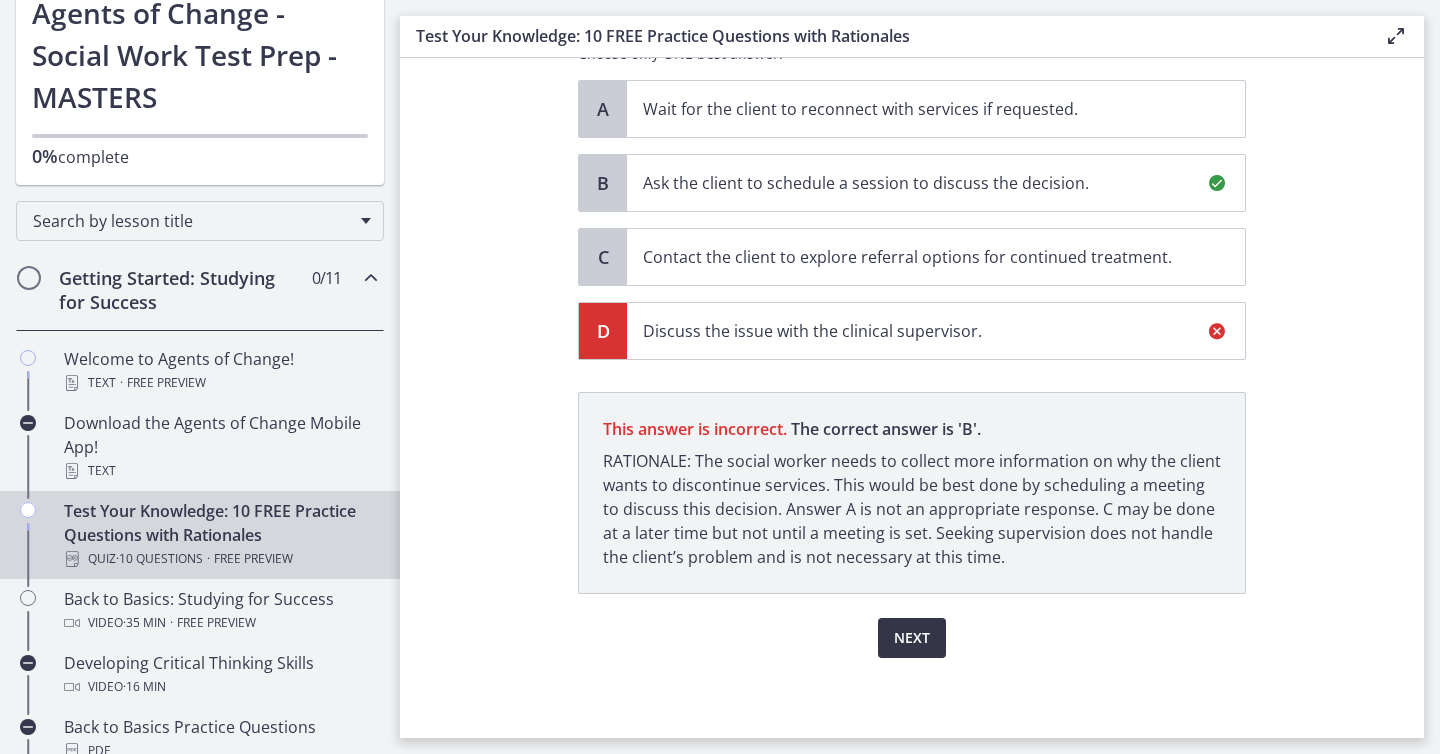 click on "Next" at bounding box center [912, 638] 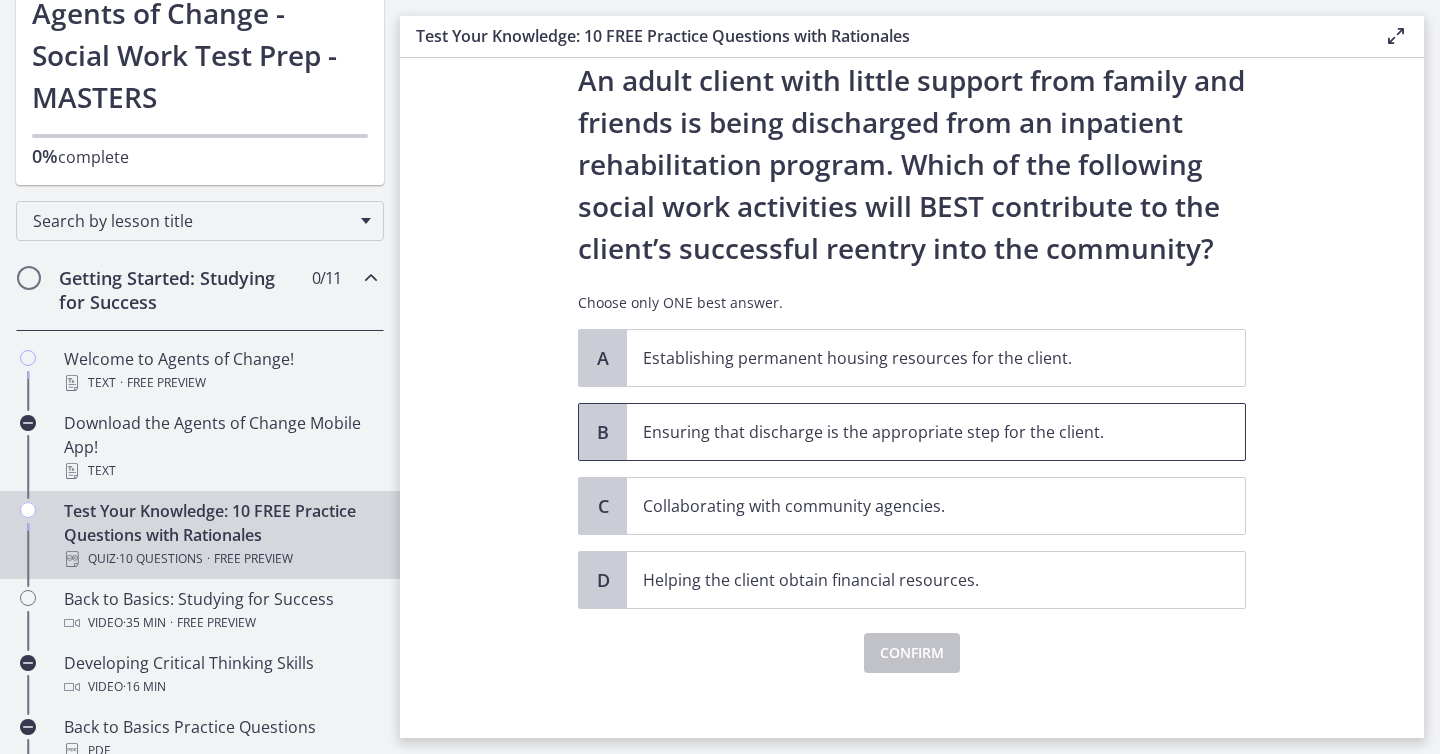 scroll, scrollTop: 67, scrollLeft: 0, axis: vertical 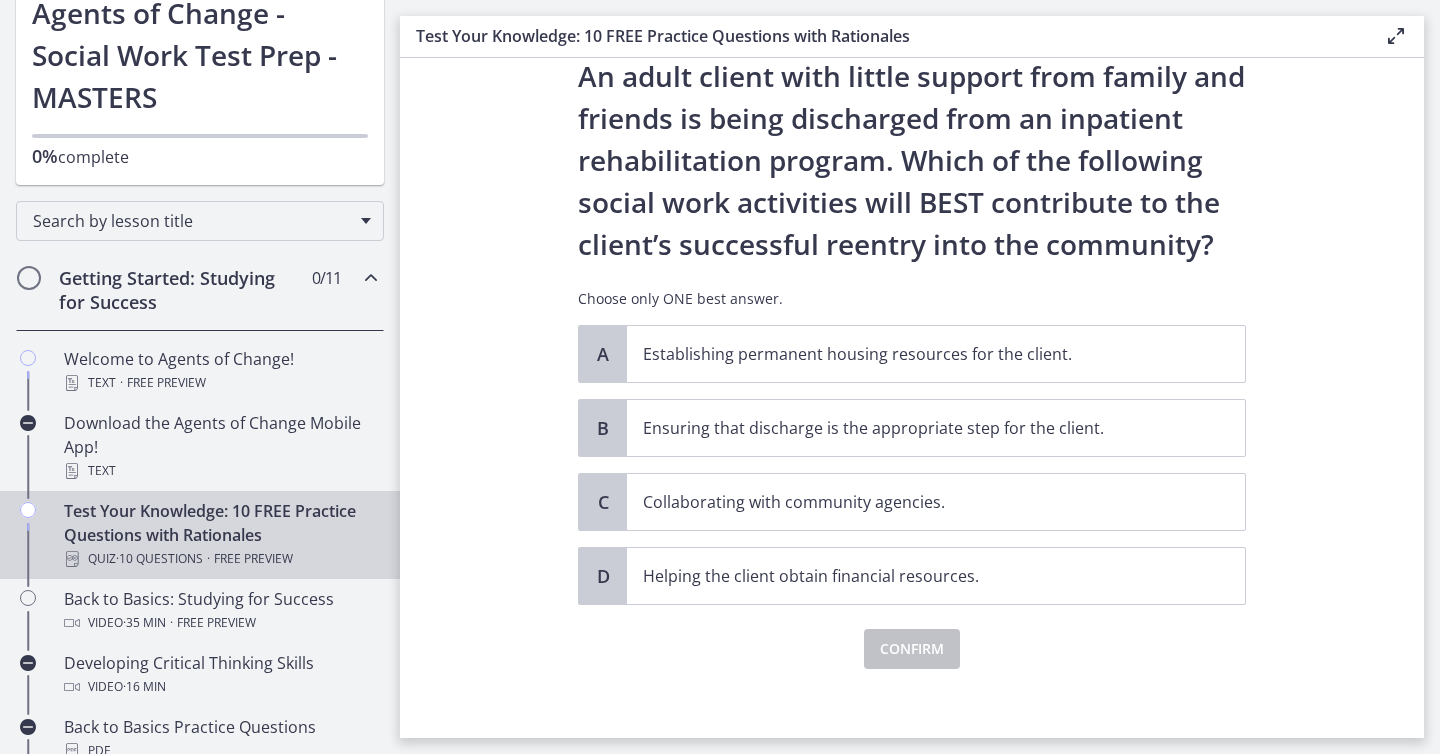 click on "An adult client with little support from family and friends is being discharged from an inpatient rehabilitation program. Which of the following social work activities will BEST contribute to the client’s successful reentry into the community?
Choose only ONE best answer." at bounding box center (912, 190) 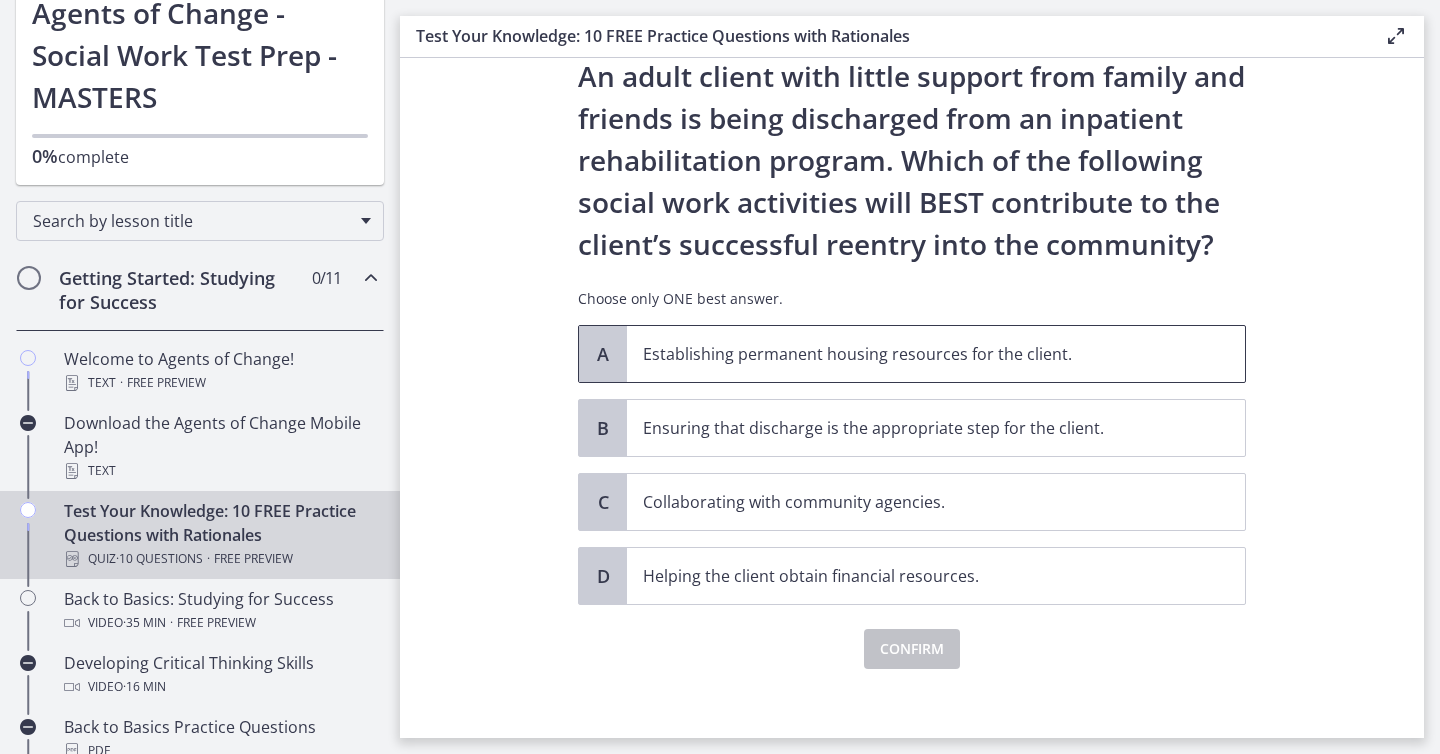 click on "Establishing permanent housing resources for the client." at bounding box center (936, 354) 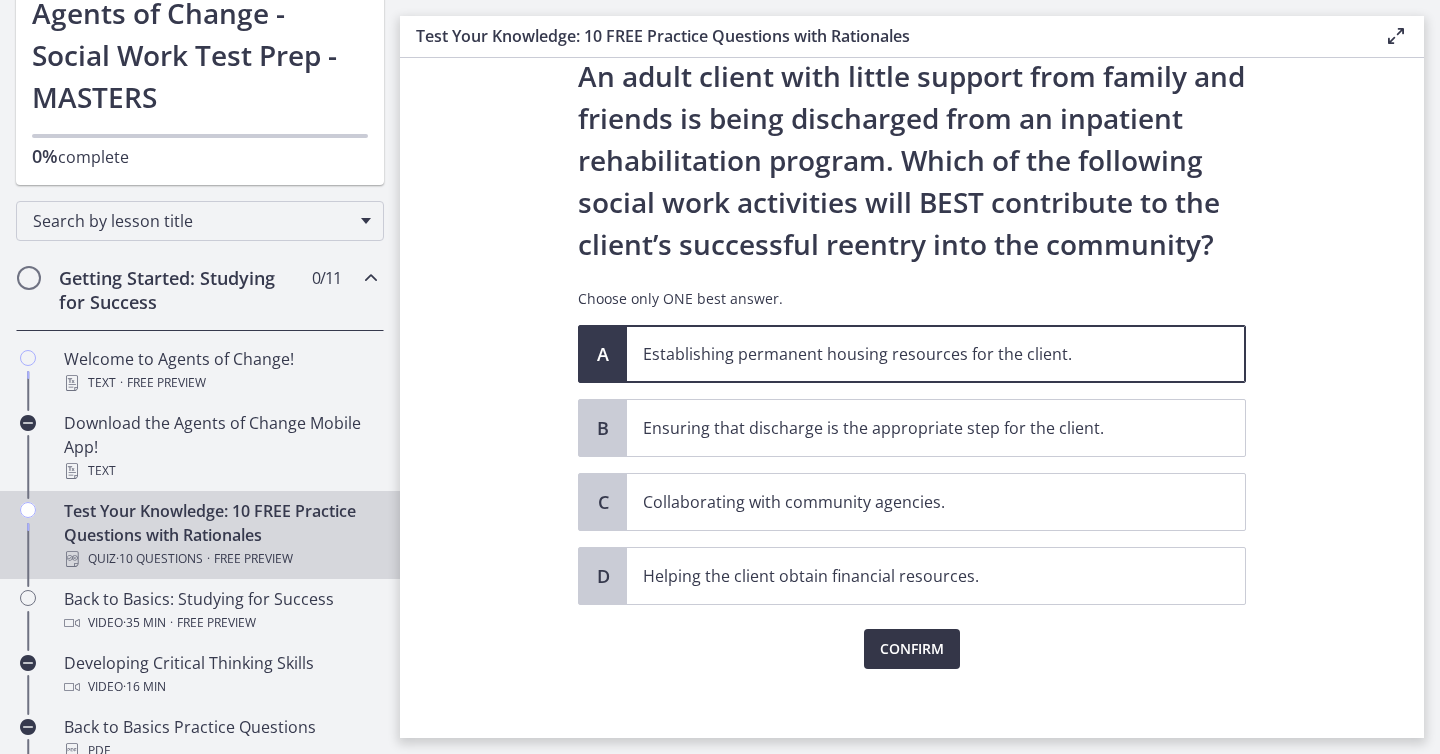 click on "Confirm" at bounding box center (912, 649) 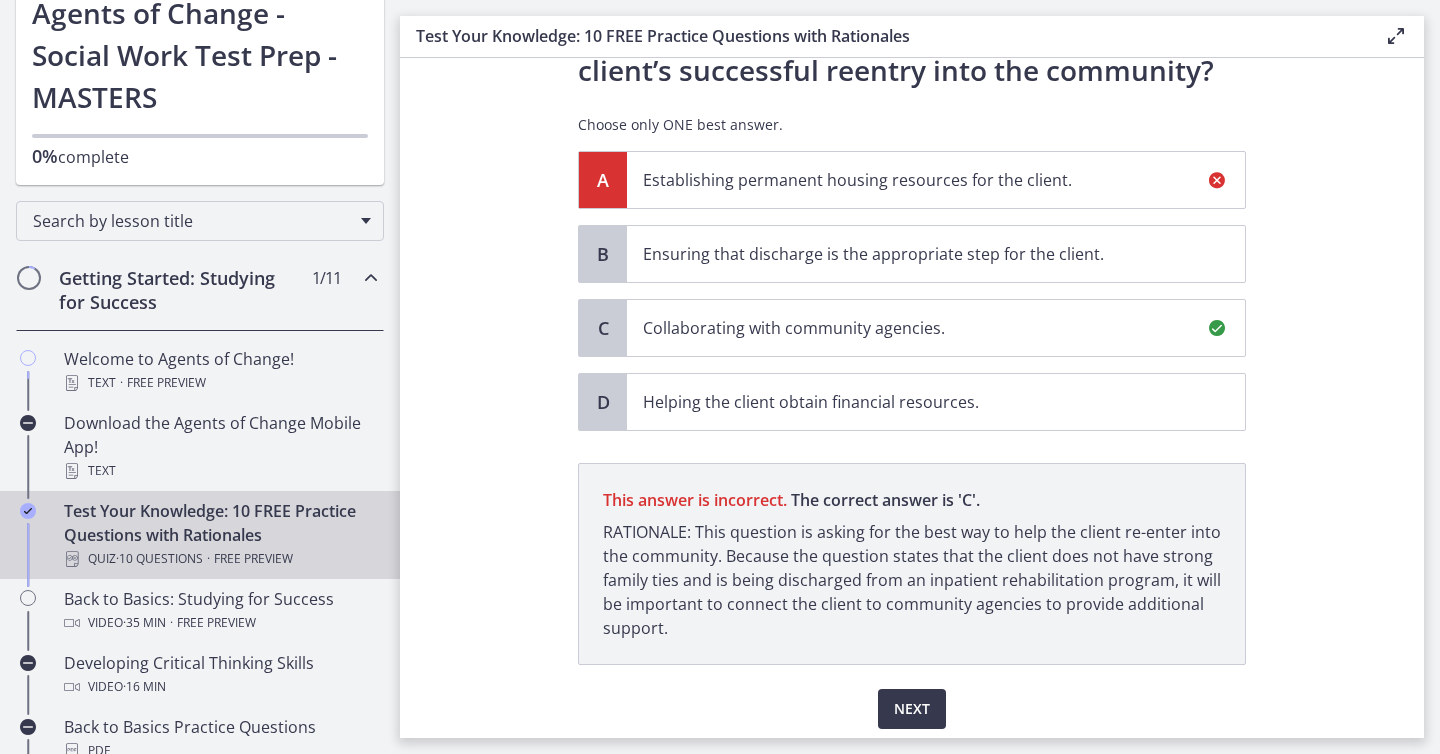 scroll, scrollTop: 312, scrollLeft: 0, axis: vertical 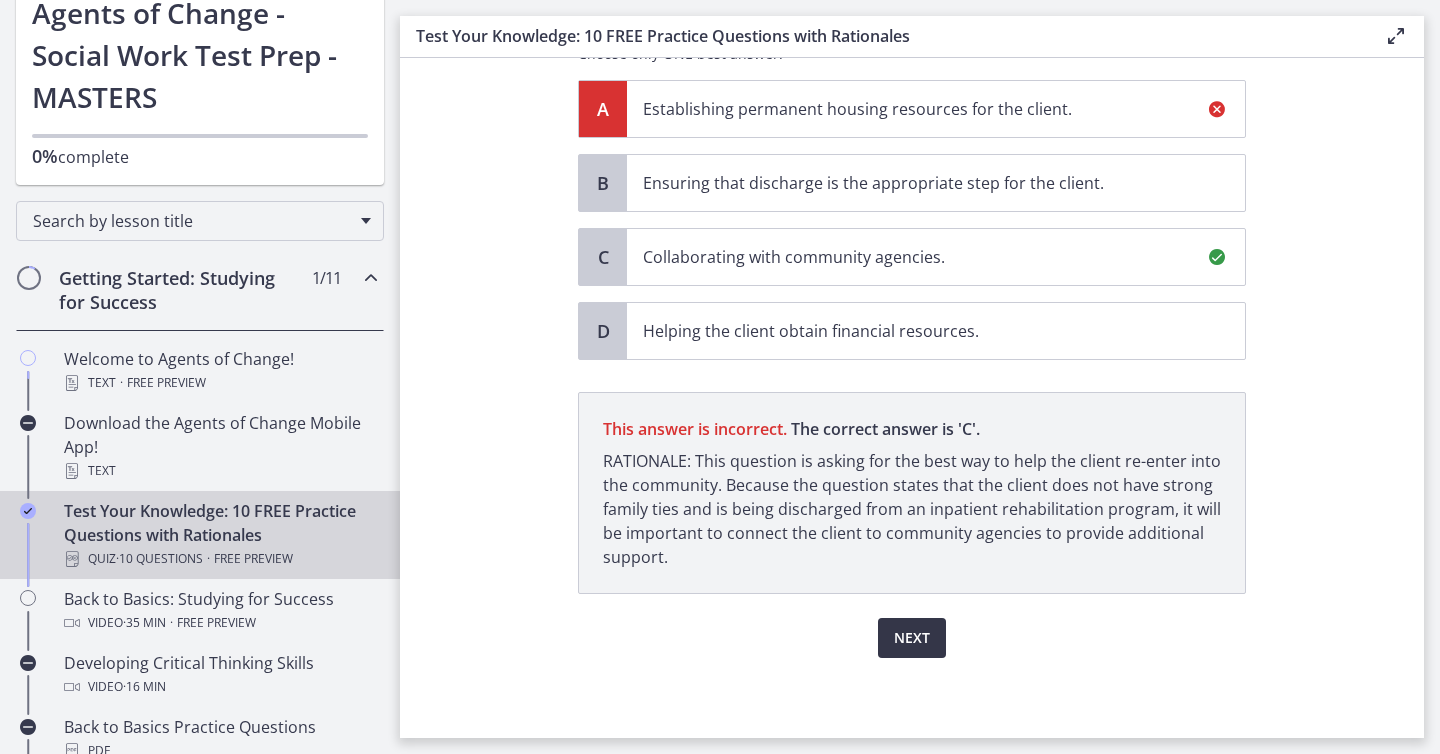 click on "Next" at bounding box center (912, 638) 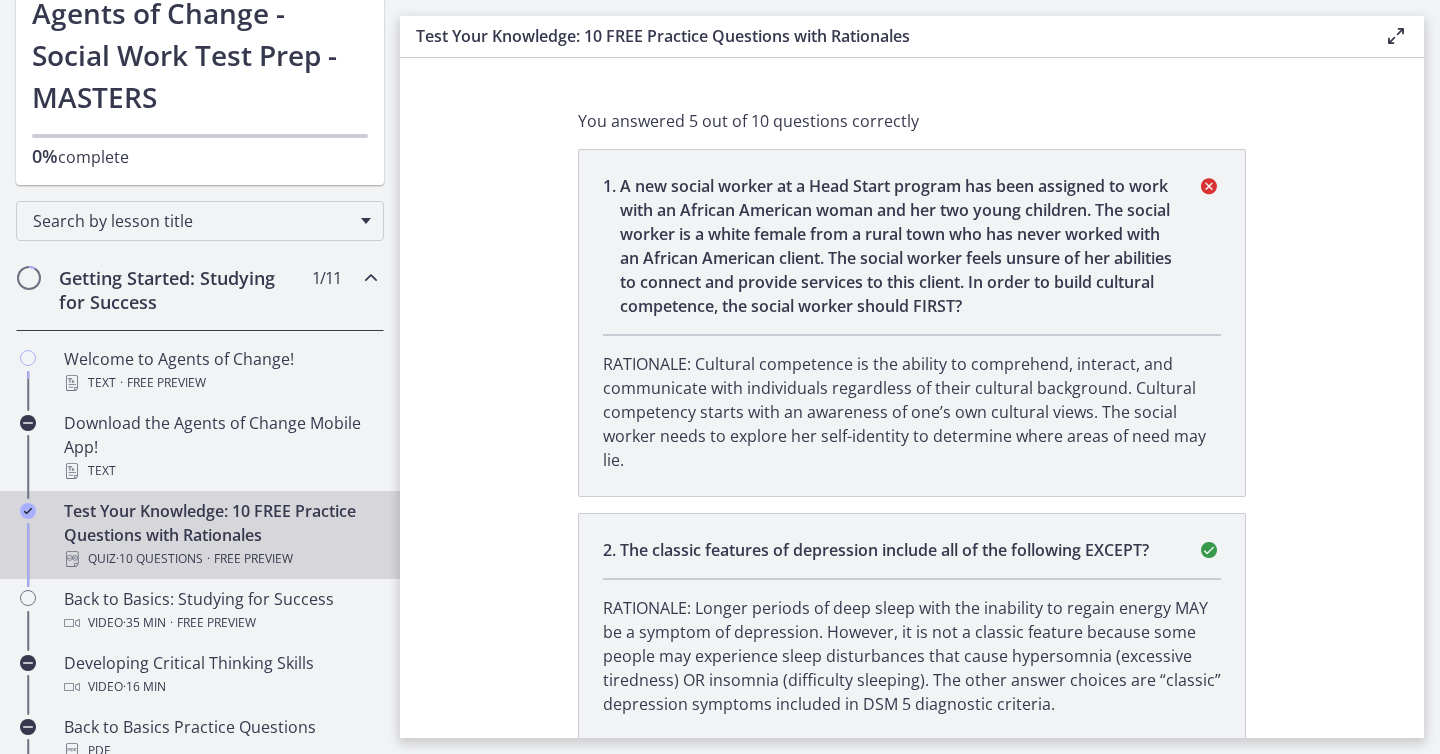 scroll, scrollTop: 0, scrollLeft: 0, axis: both 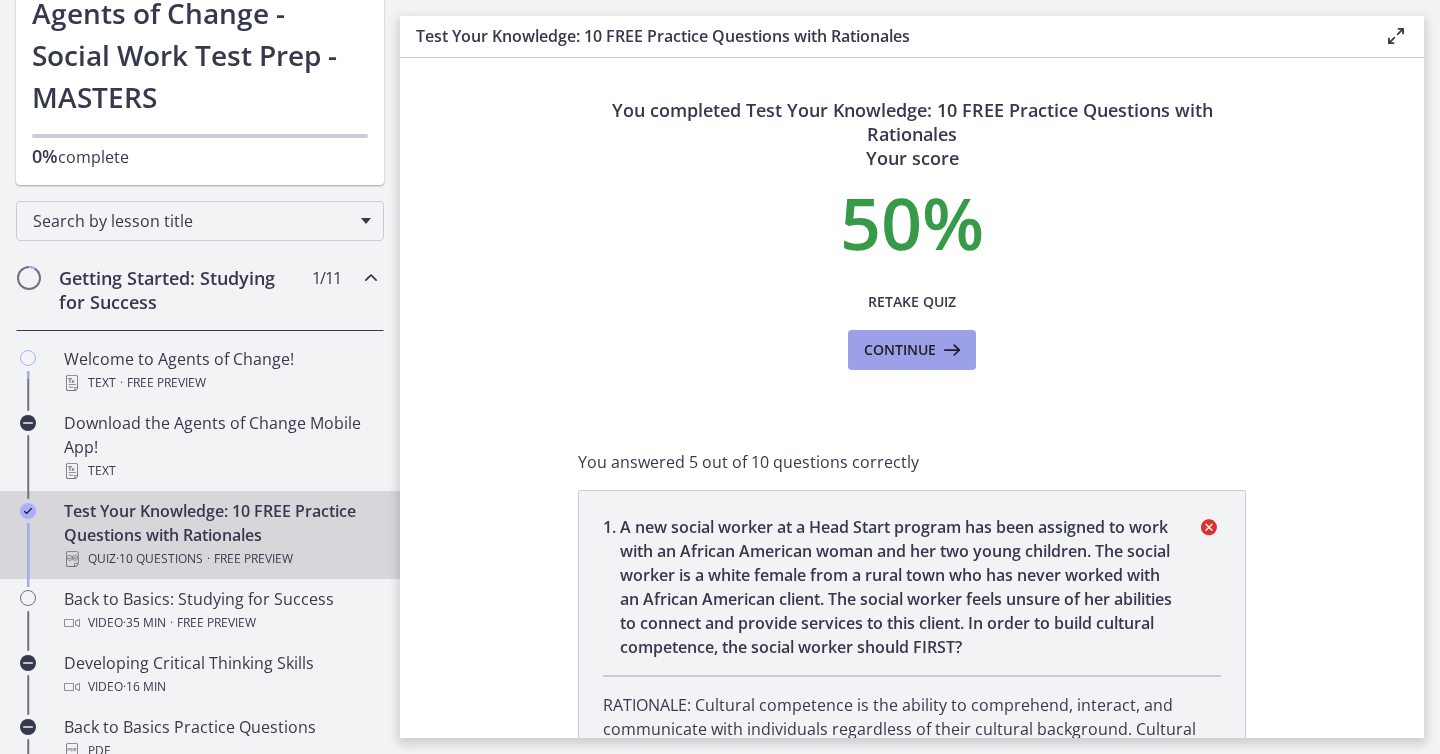 click on "Continue" at bounding box center [900, 350] 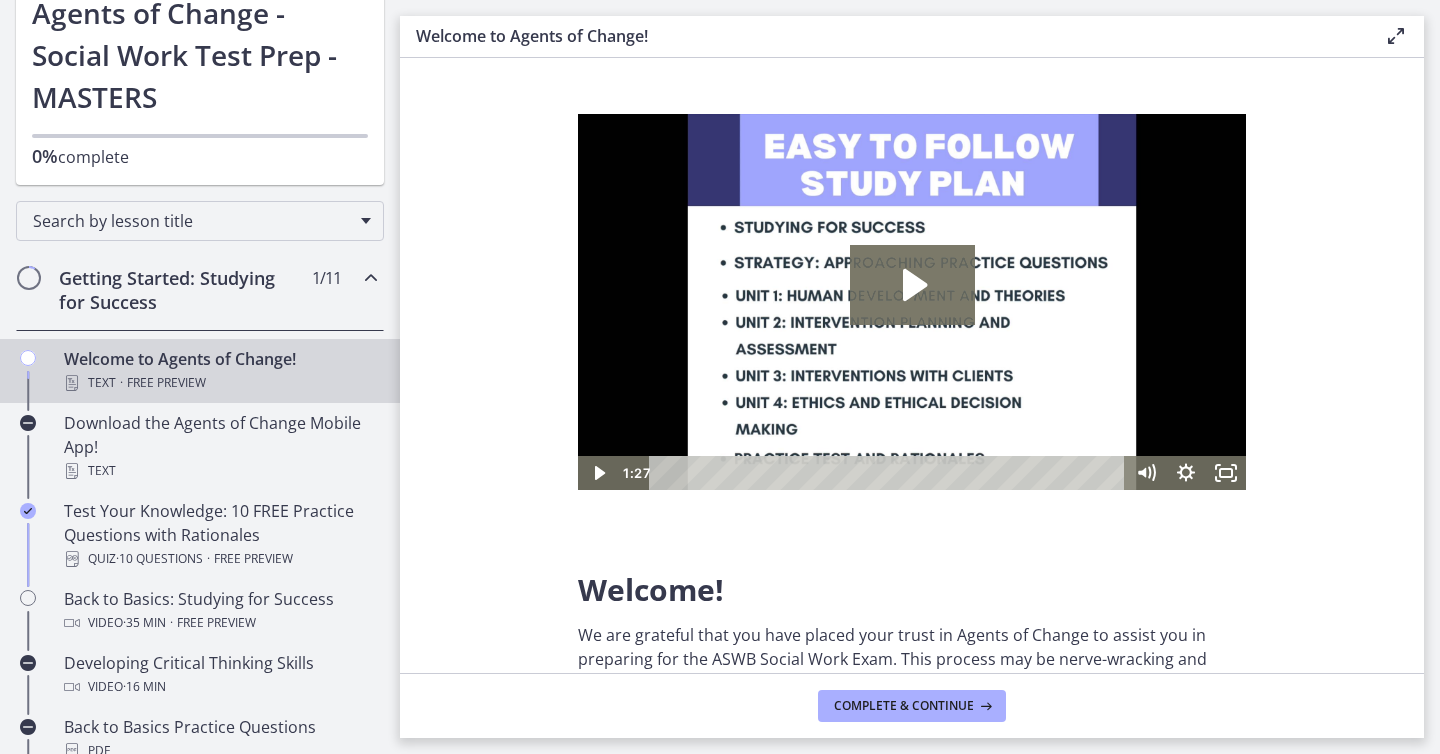 scroll, scrollTop: 0, scrollLeft: 0, axis: both 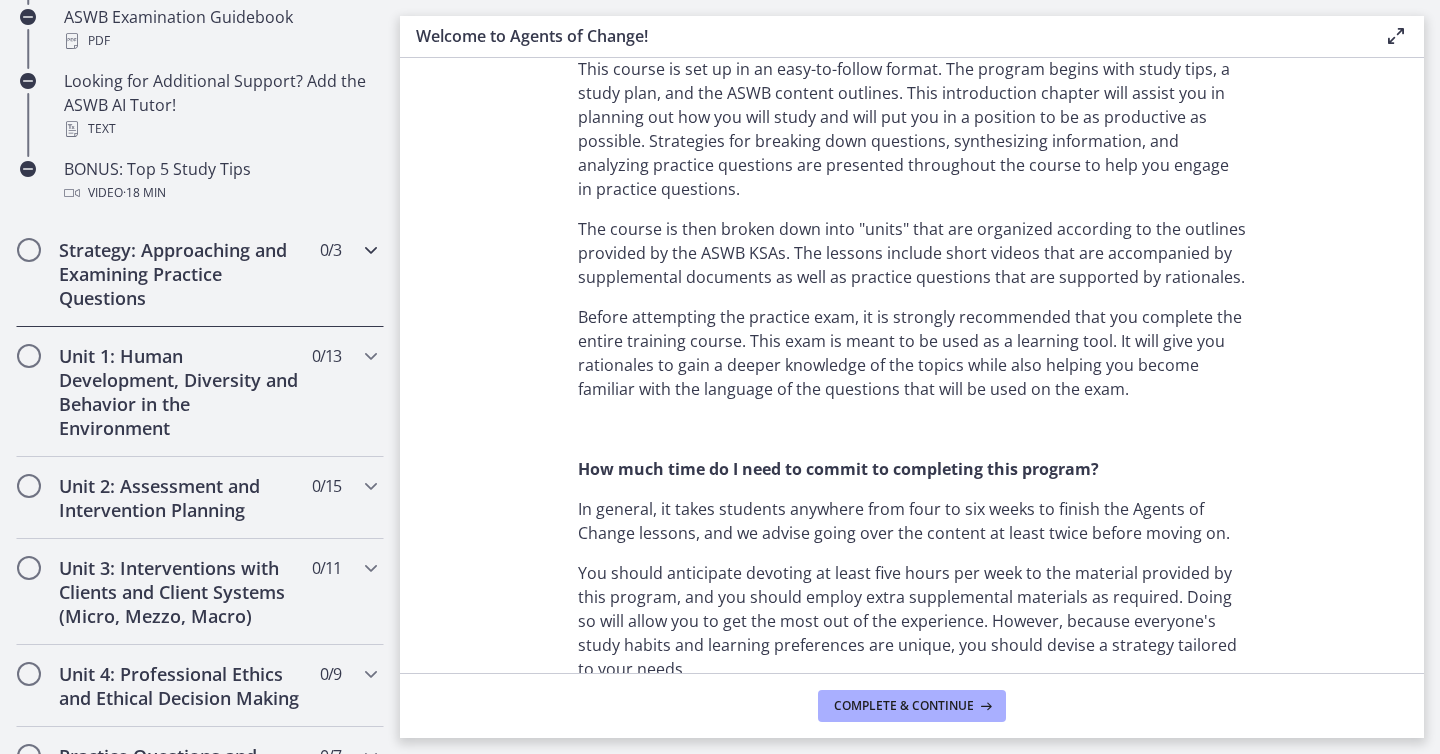 click on "Strategy: Approaching and Examining Practice Questions
0  /  3
Completed" at bounding box center [200, 274] 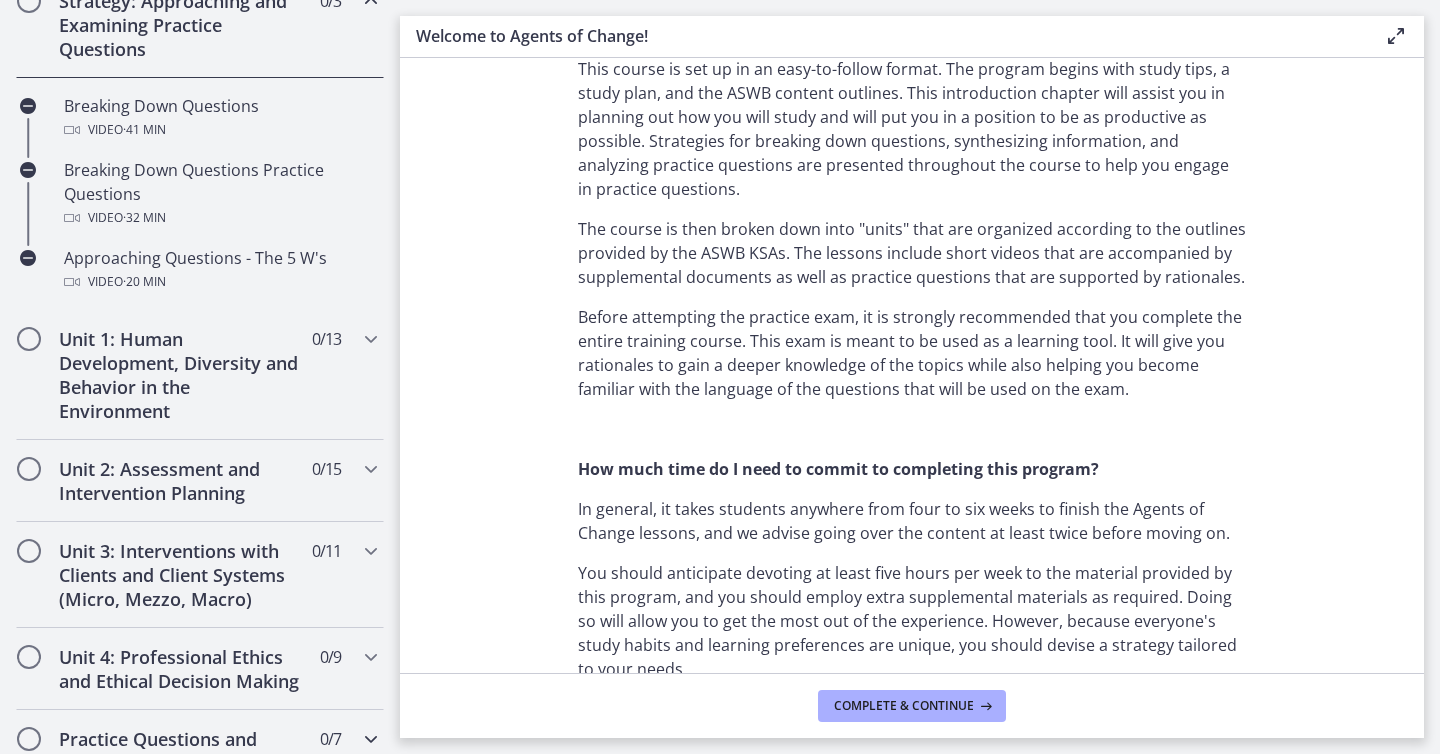 scroll, scrollTop: 537, scrollLeft: 0, axis: vertical 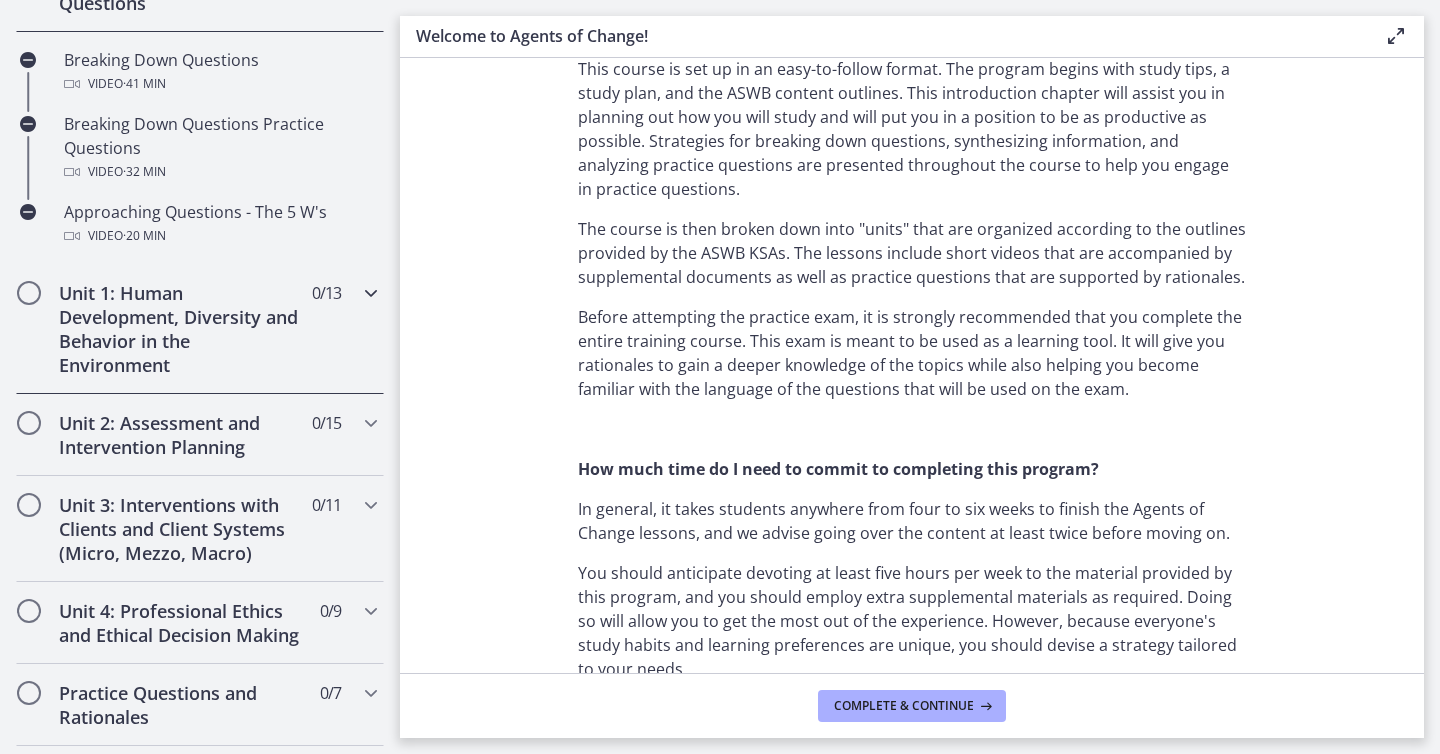 click on "Unit 1: Human Development, Diversity and Behavior in the Environment" at bounding box center (181, 329) 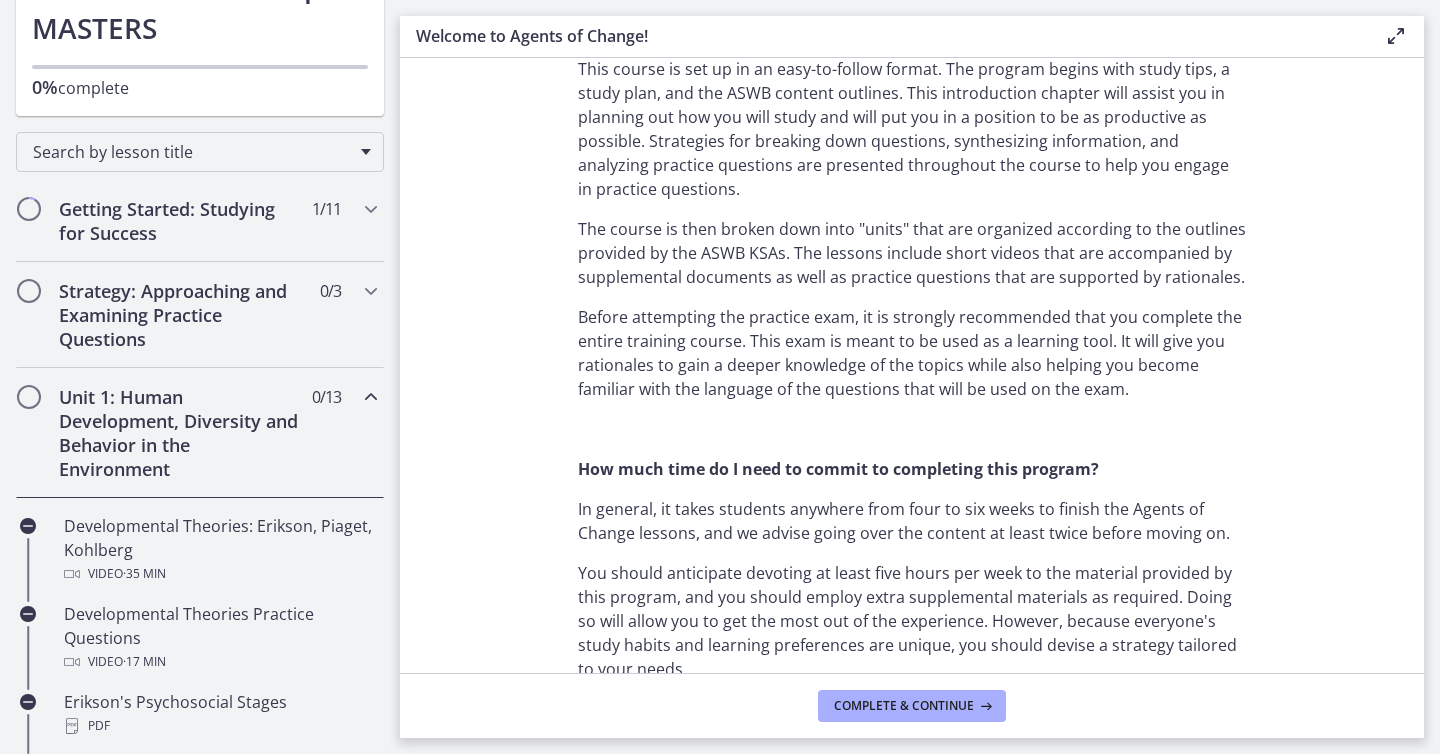 scroll, scrollTop: 170, scrollLeft: 0, axis: vertical 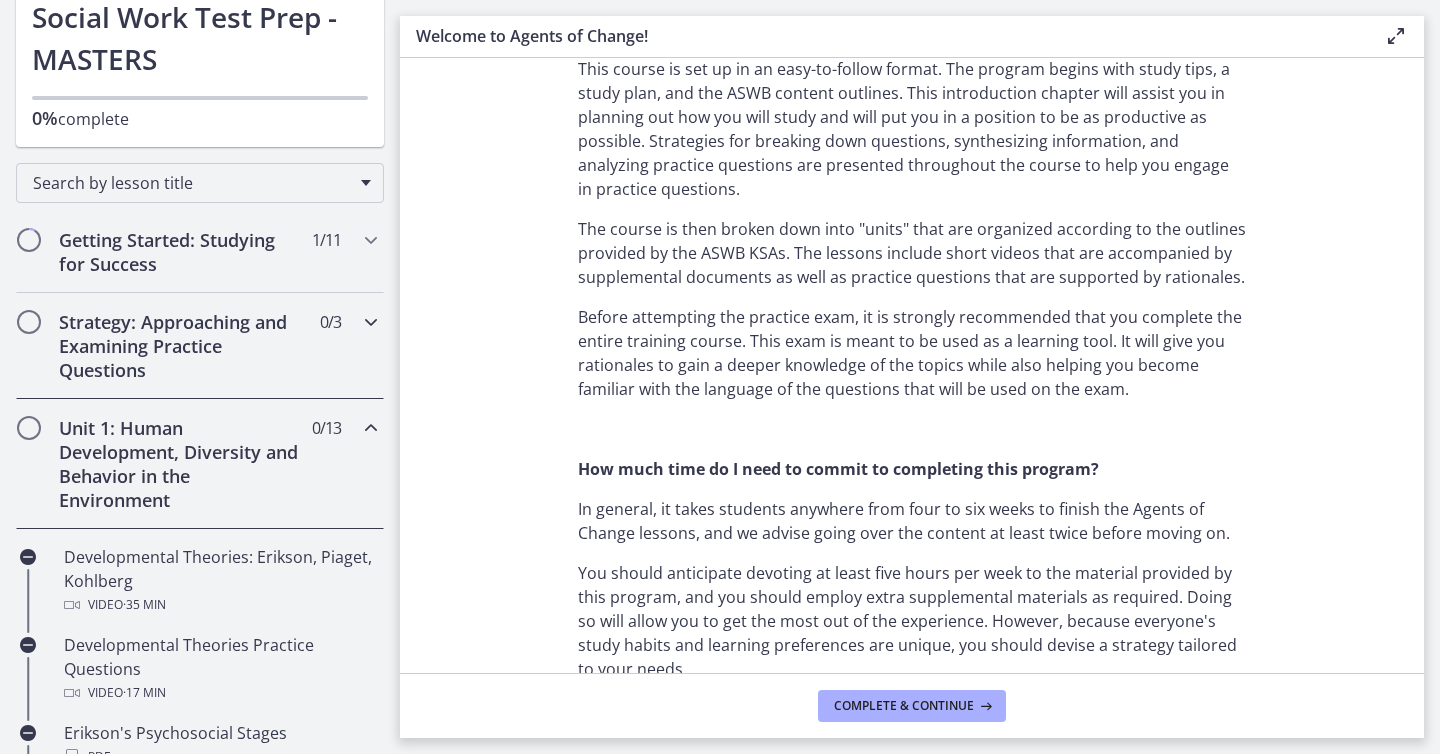 click on "Strategy: Approaching and Examining Practice Questions" at bounding box center (181, 346) 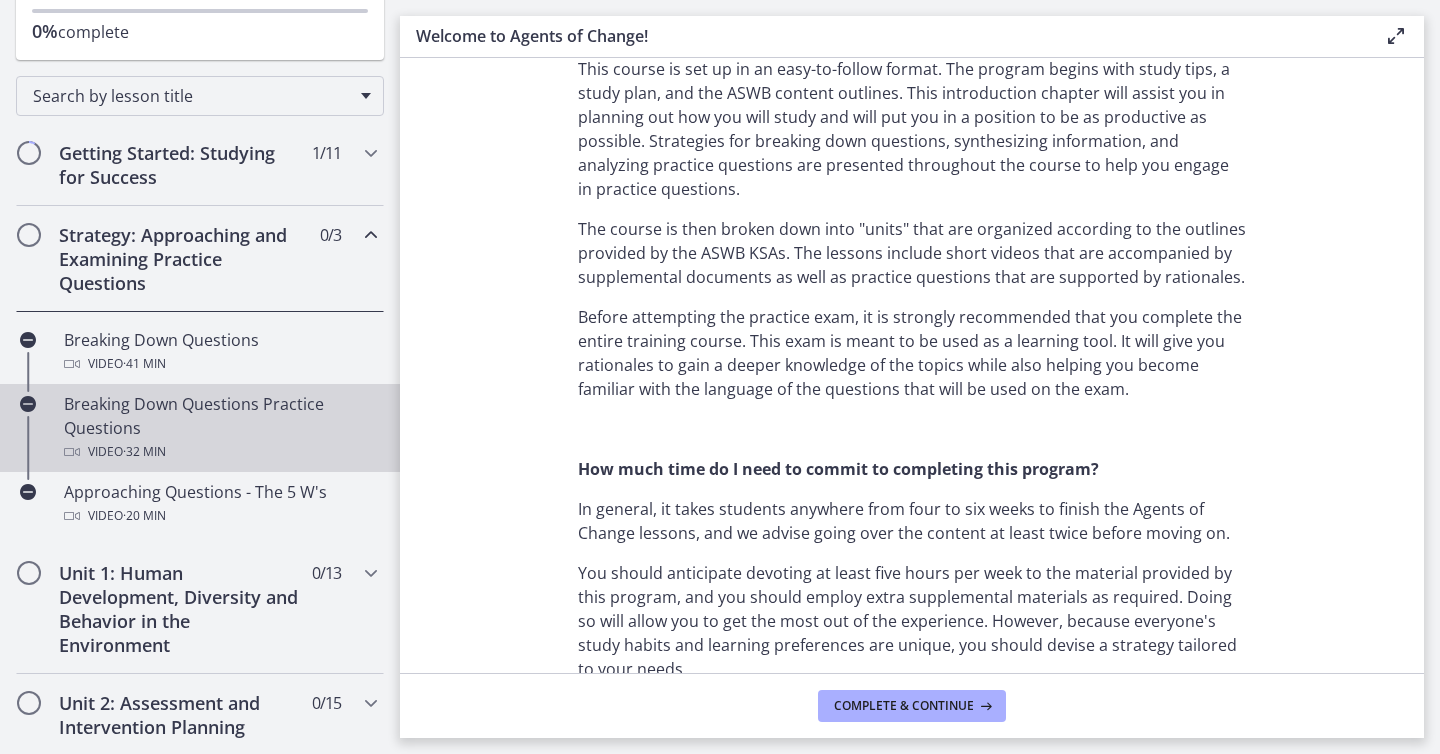 scroll, scrollTop: 285, scrollLeft: 0, axis: vertical 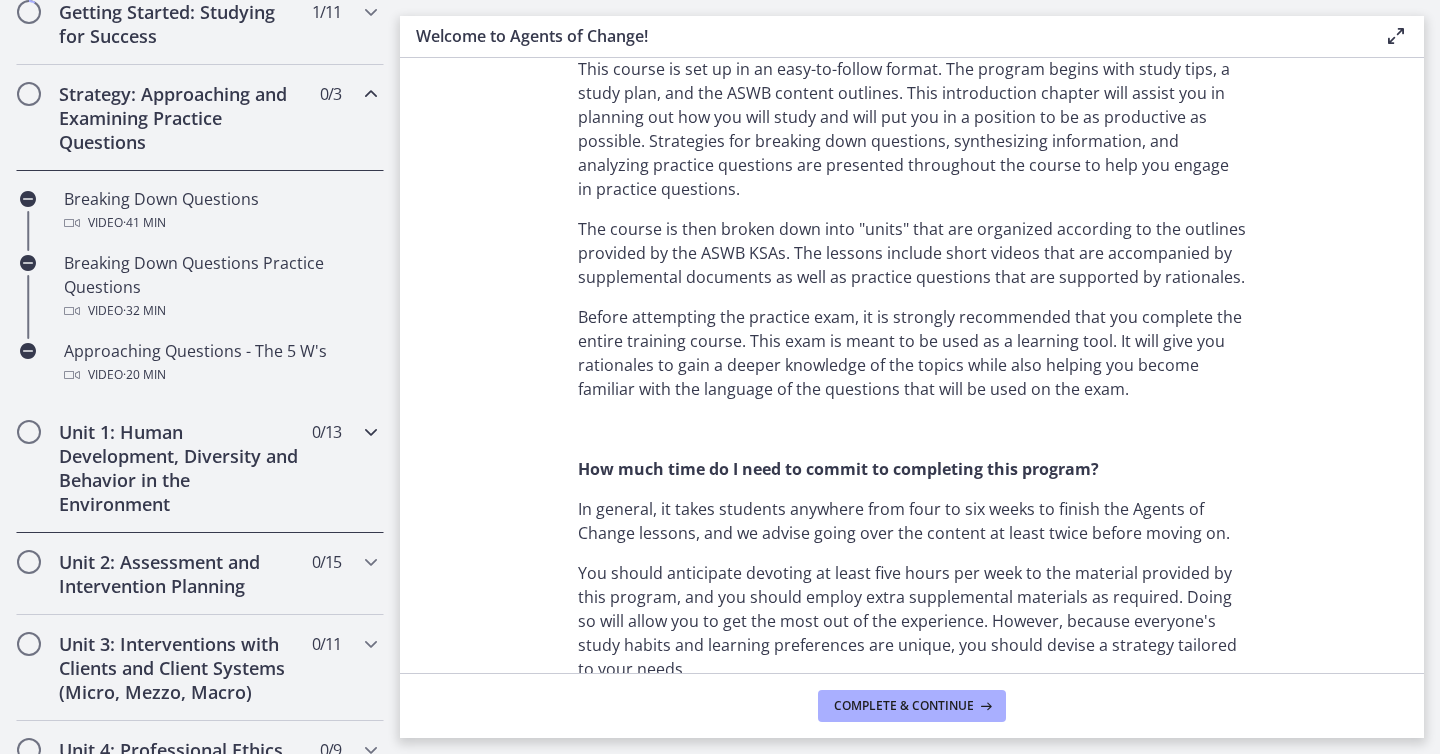 click on "Unit 1: Human Development, Diversity and Behavior in the Environment" at bounding box center [181, 468] 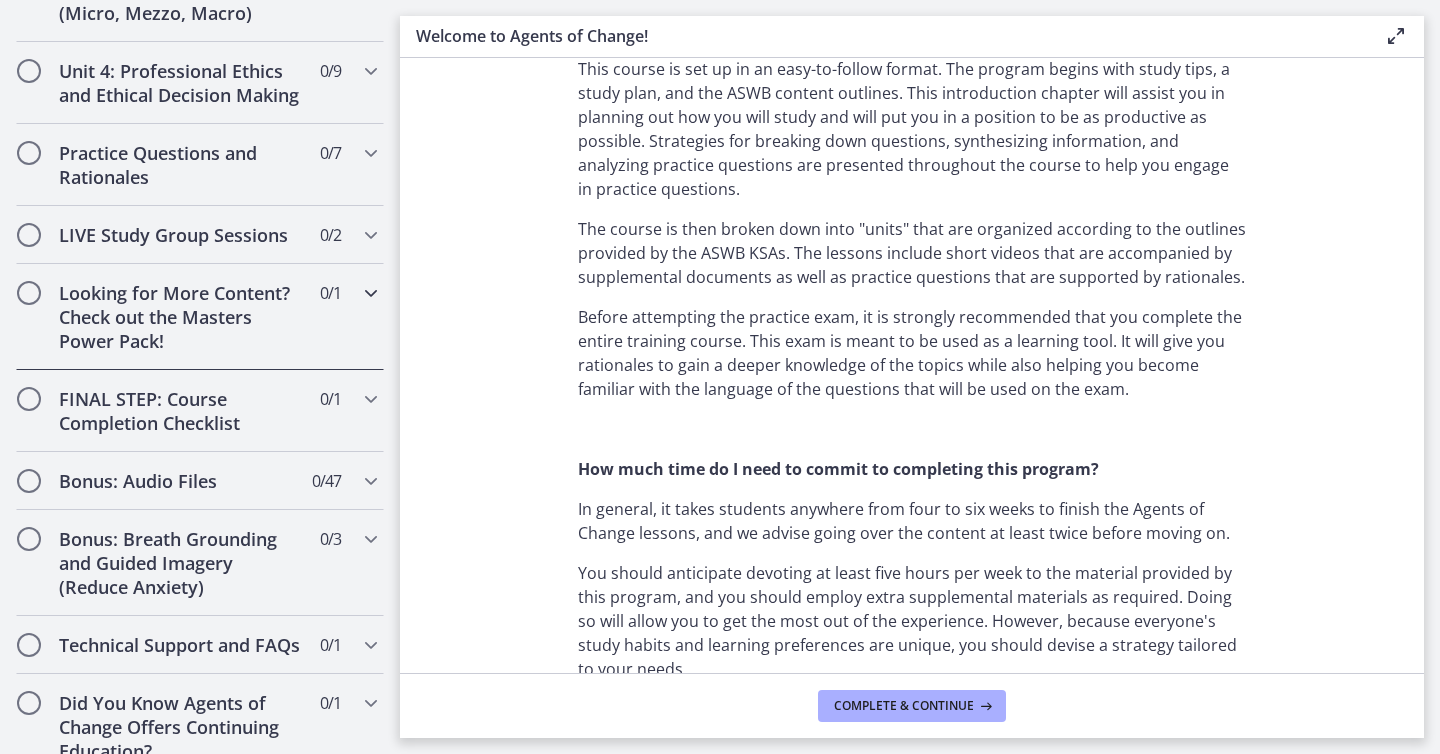 scroll, scrollTop: 1814, scrollLeft: 0, axis: vertical 